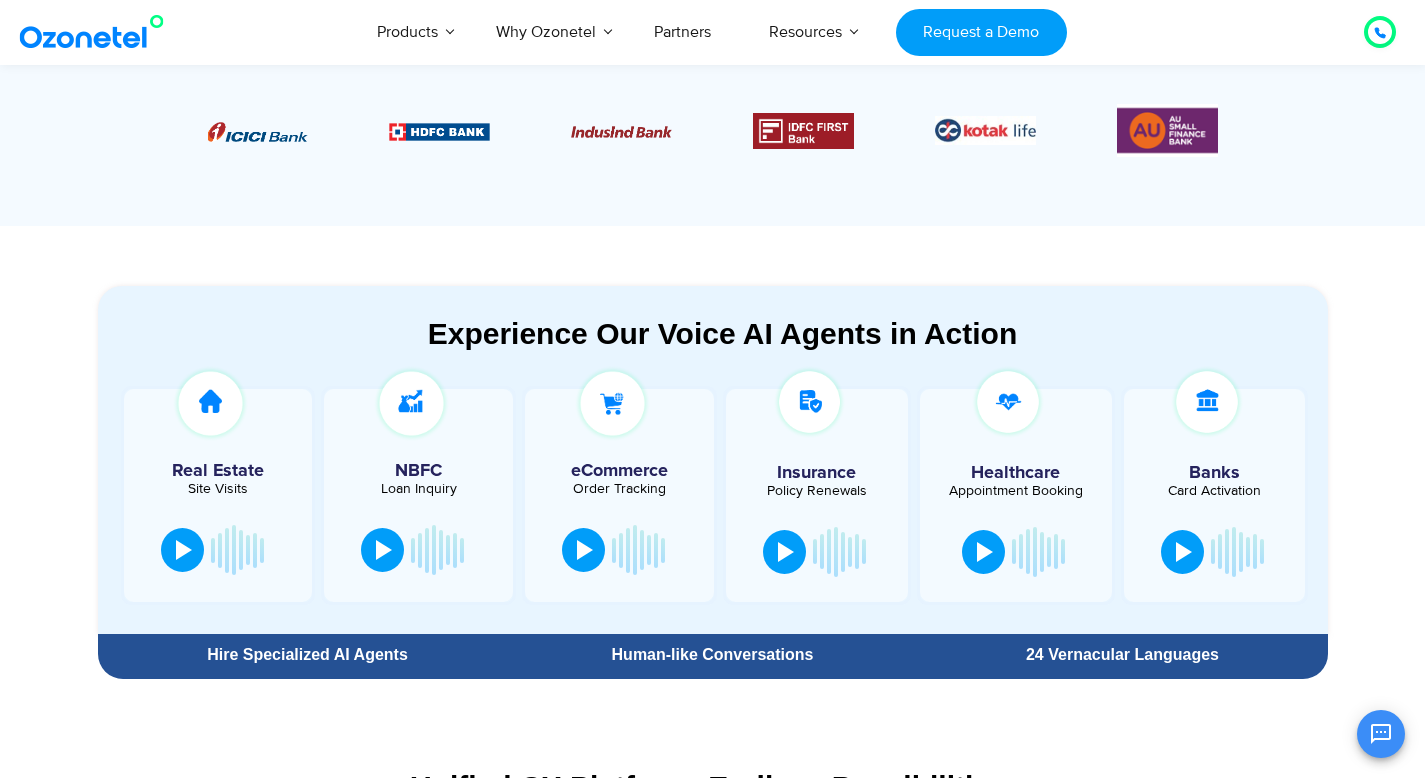 scroll, scrollTop: 0, scrollLeft: 0, axis: both 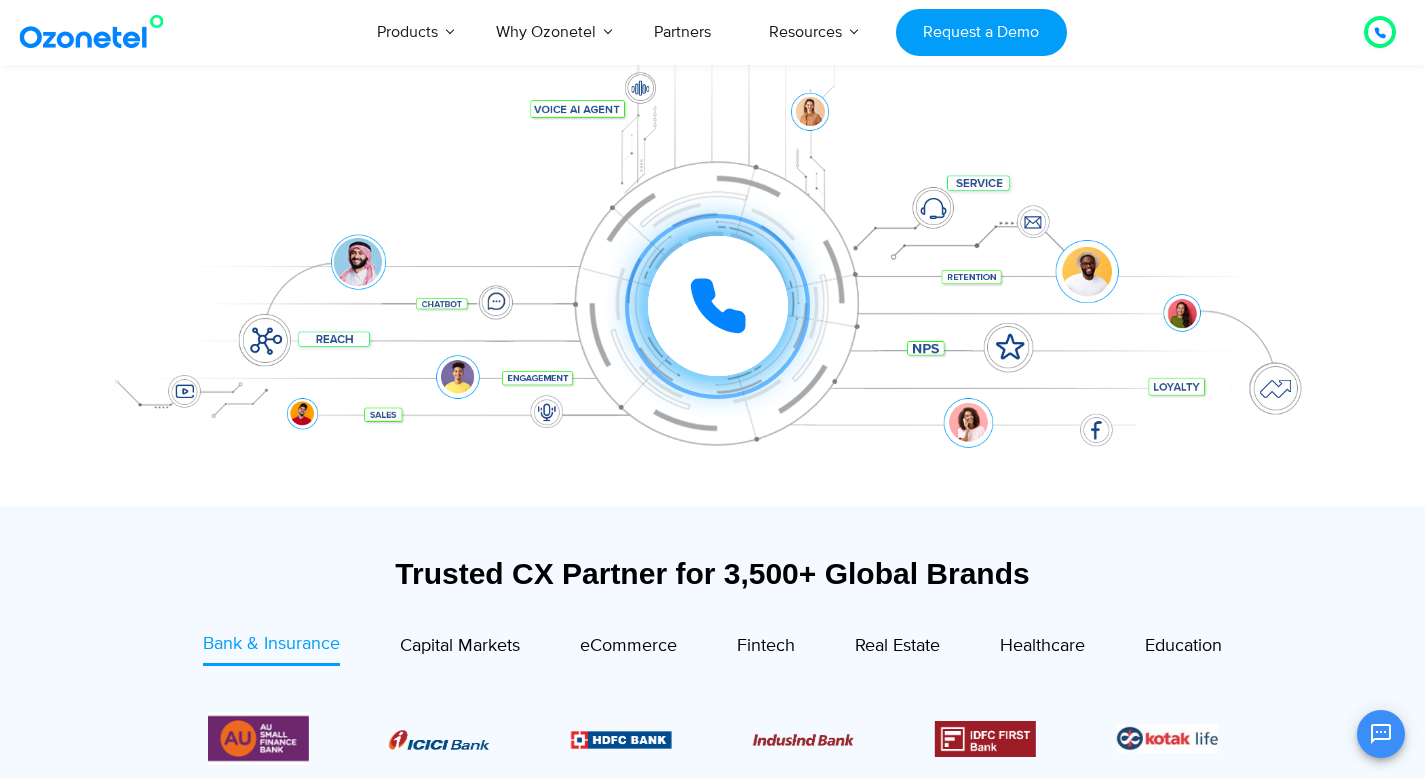 click at bounding box center [718, 306] 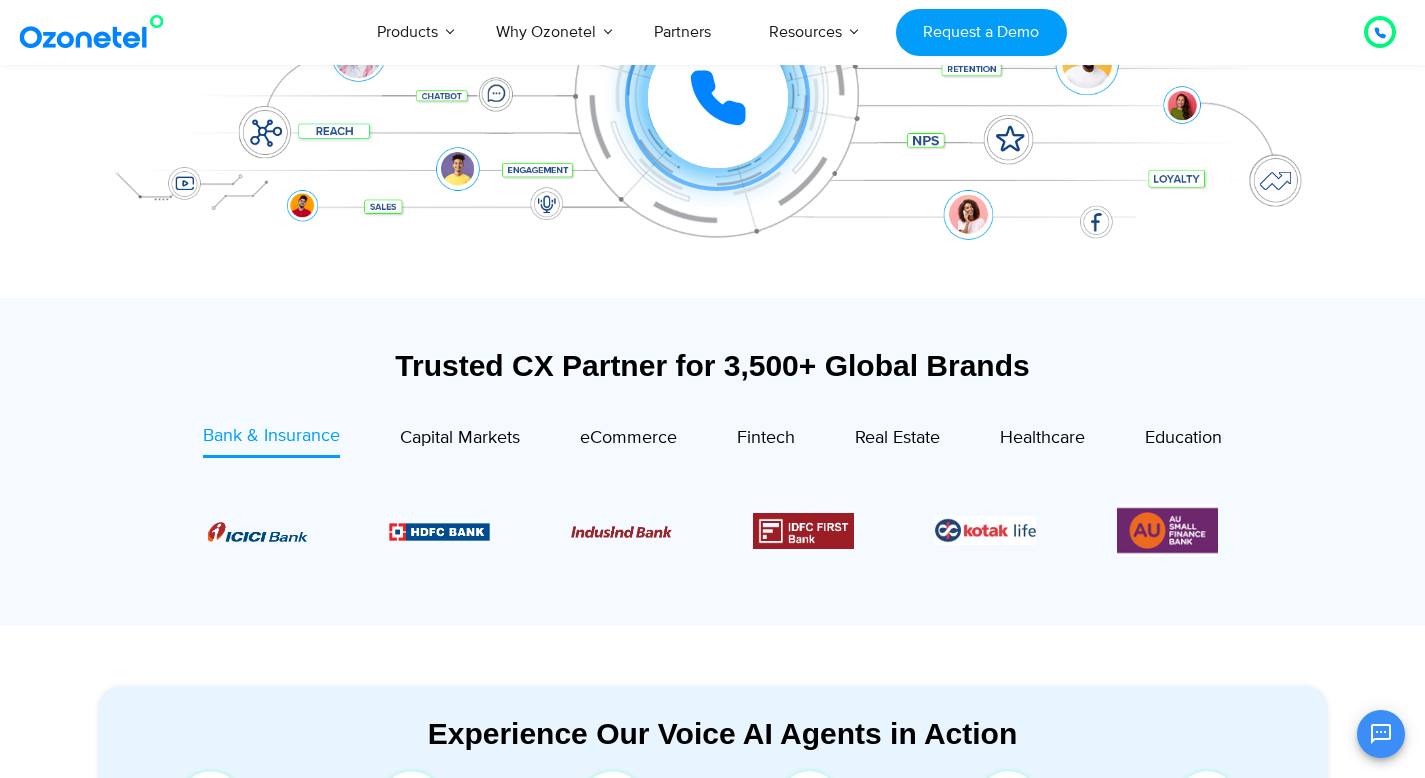 scroll, scrollTop: 636, scrollLeft: 0, axis: vertical 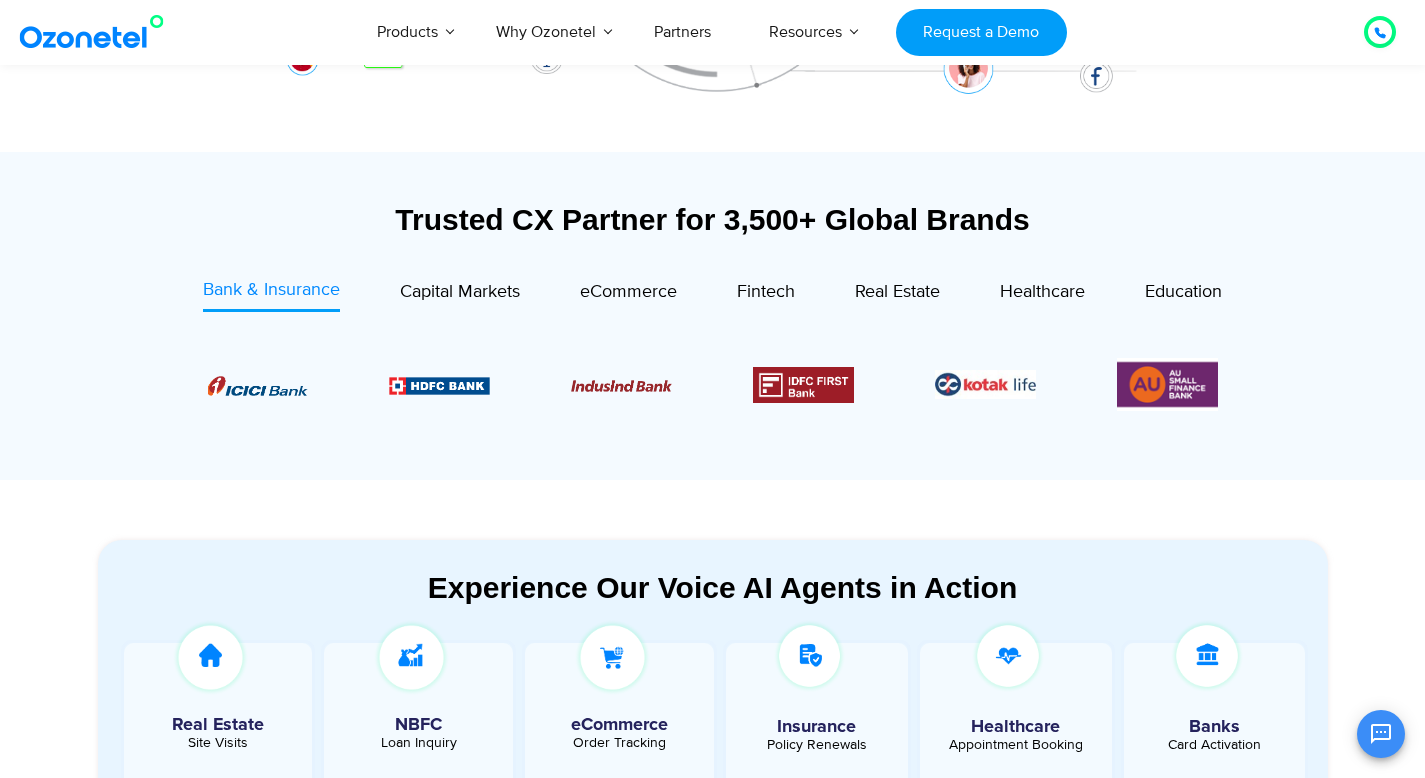 click on "Bank & Insurance" at bounding box center (271, 290) 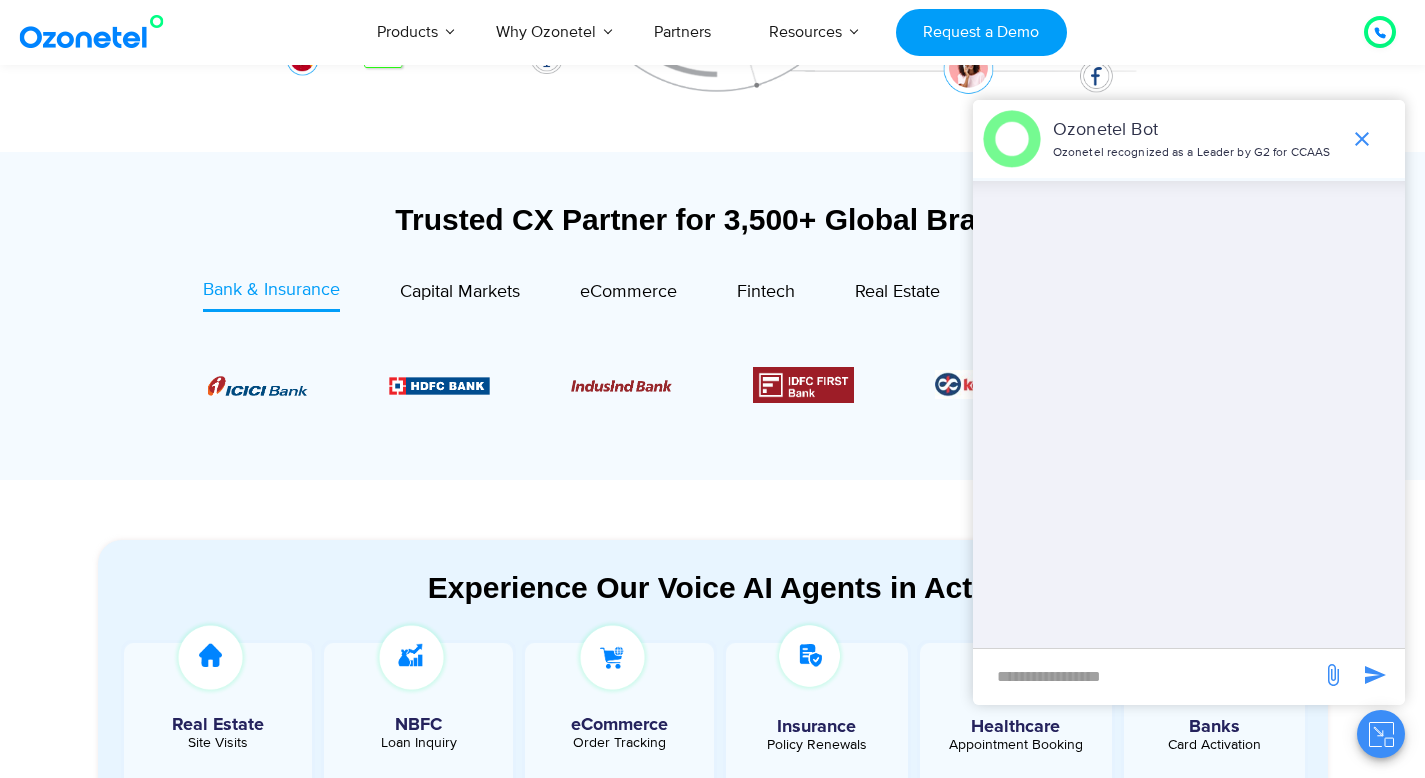 click at bounding box center (1147, 676) 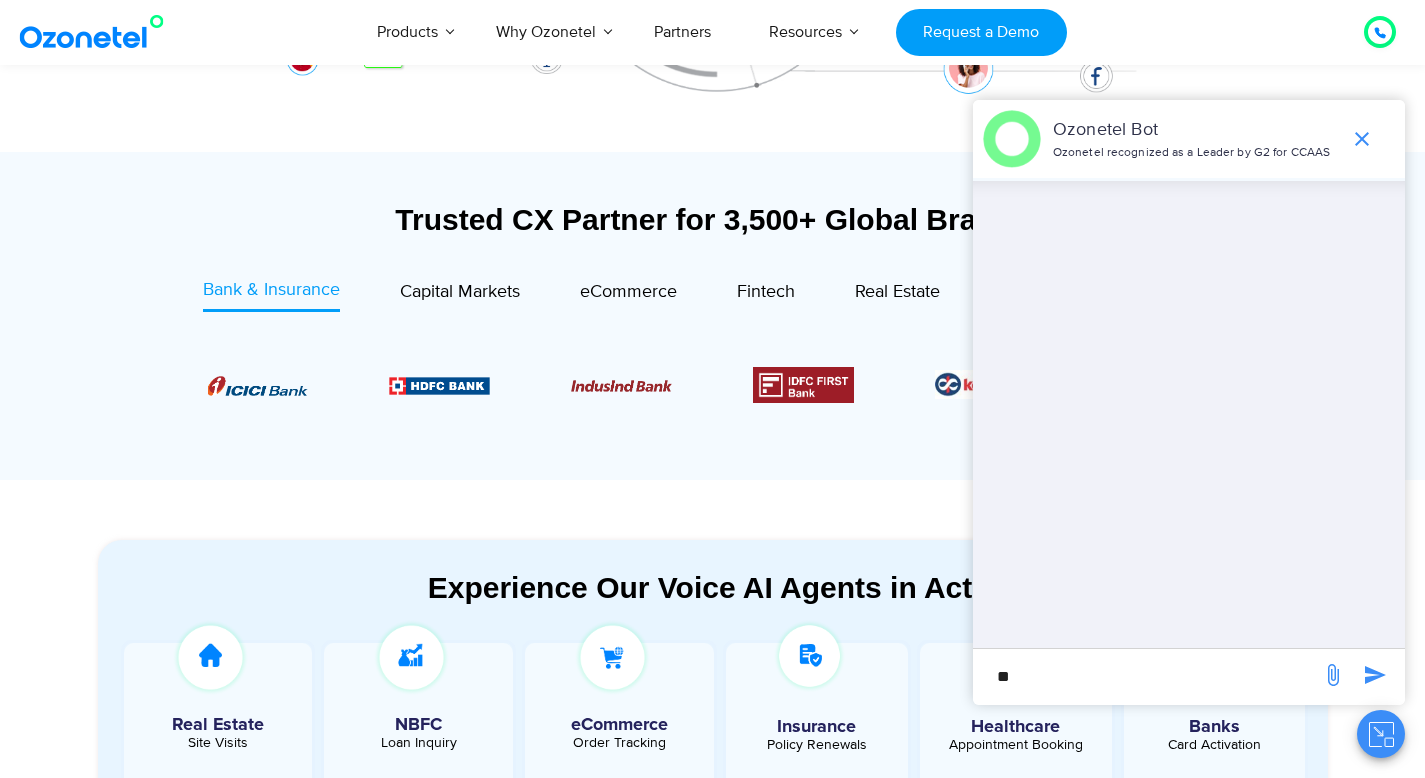 type on "**" 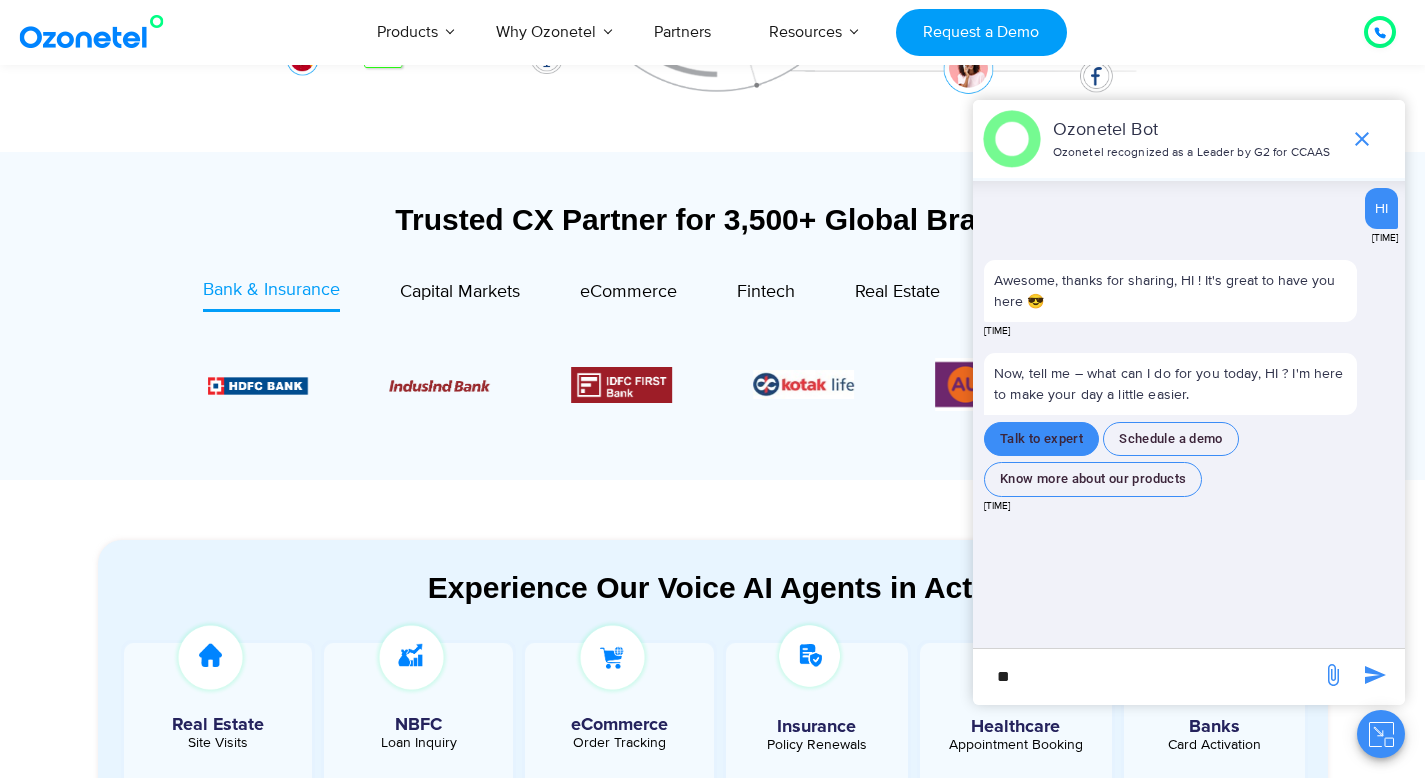 click on "Talk to expert" at bounding box center (1041, 439) 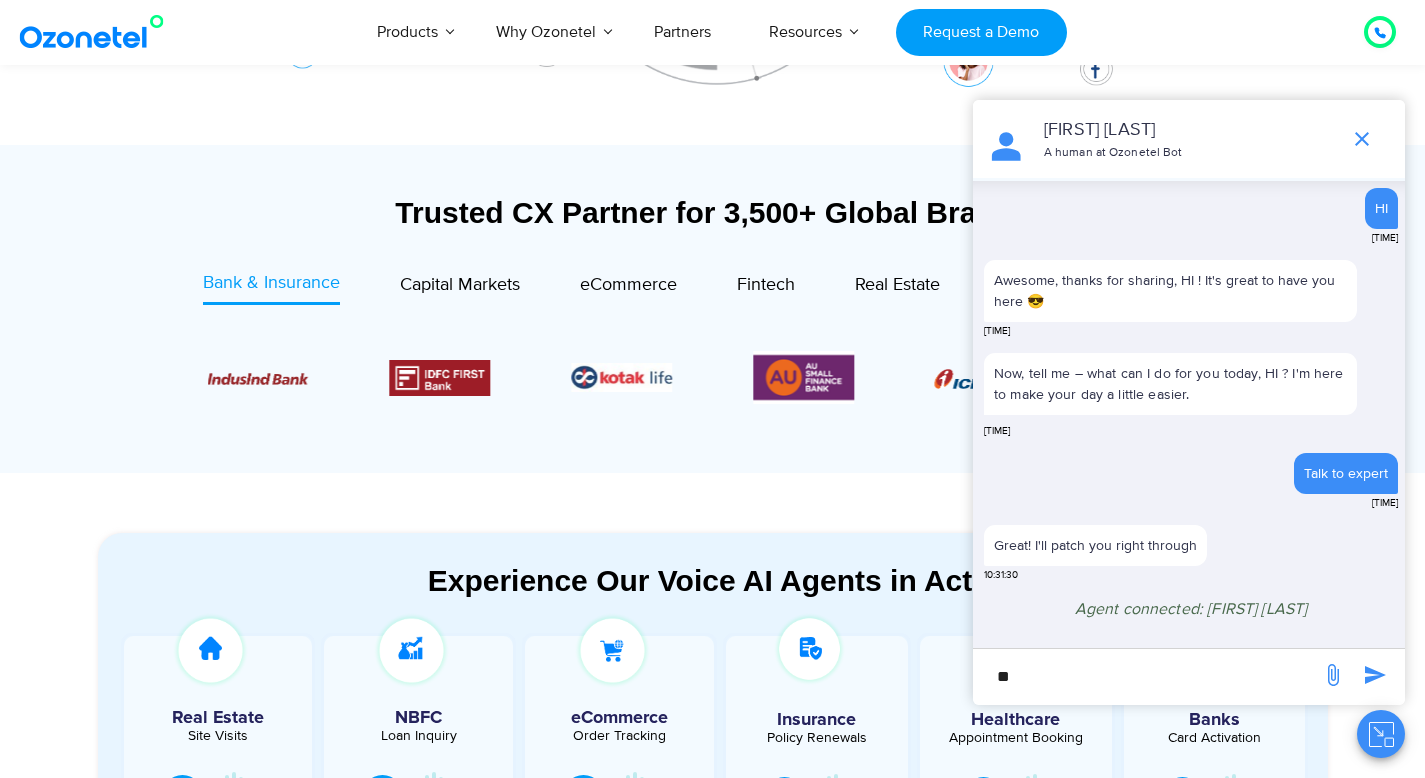scroll, scrollTop: 642, scrollLeft: 0, axis: vertical 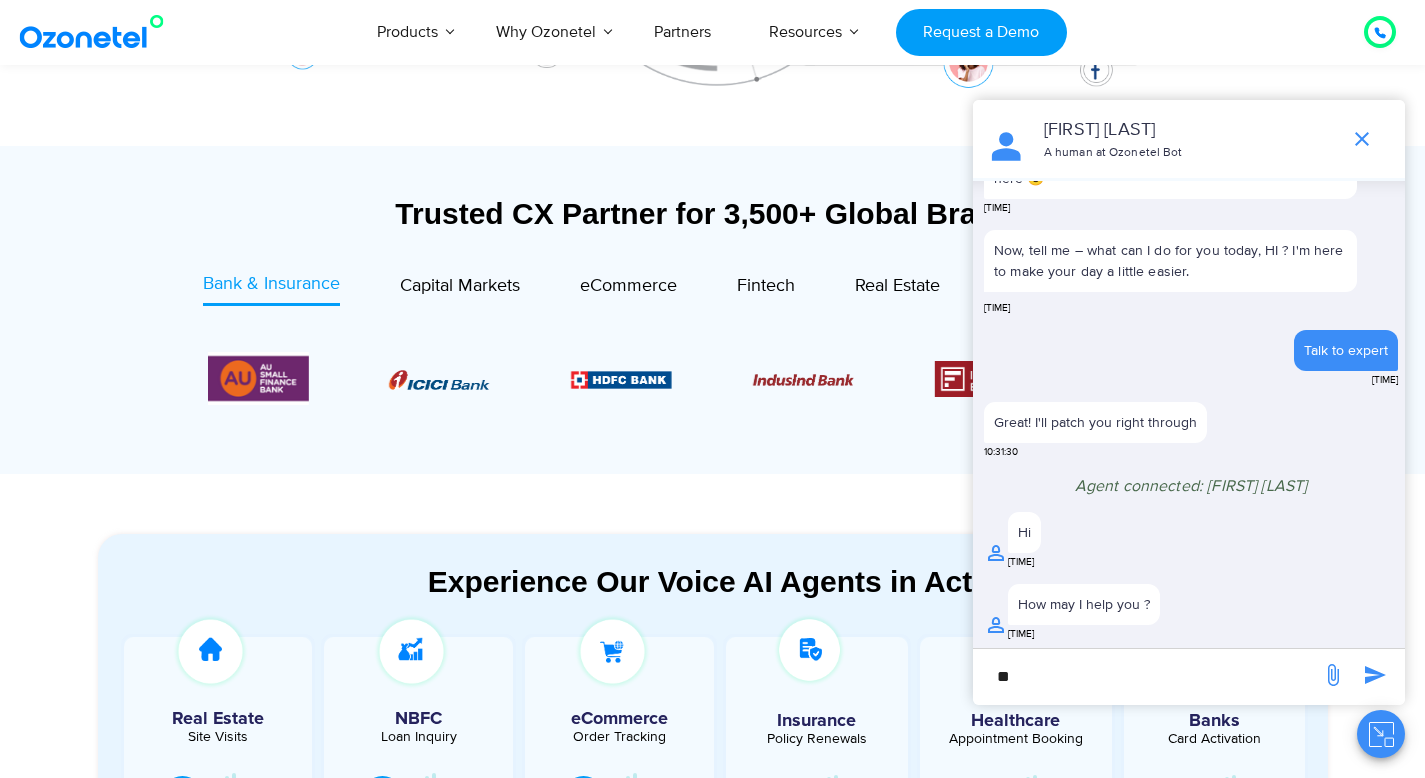 click on "**" at bounding box center (1147, 676) 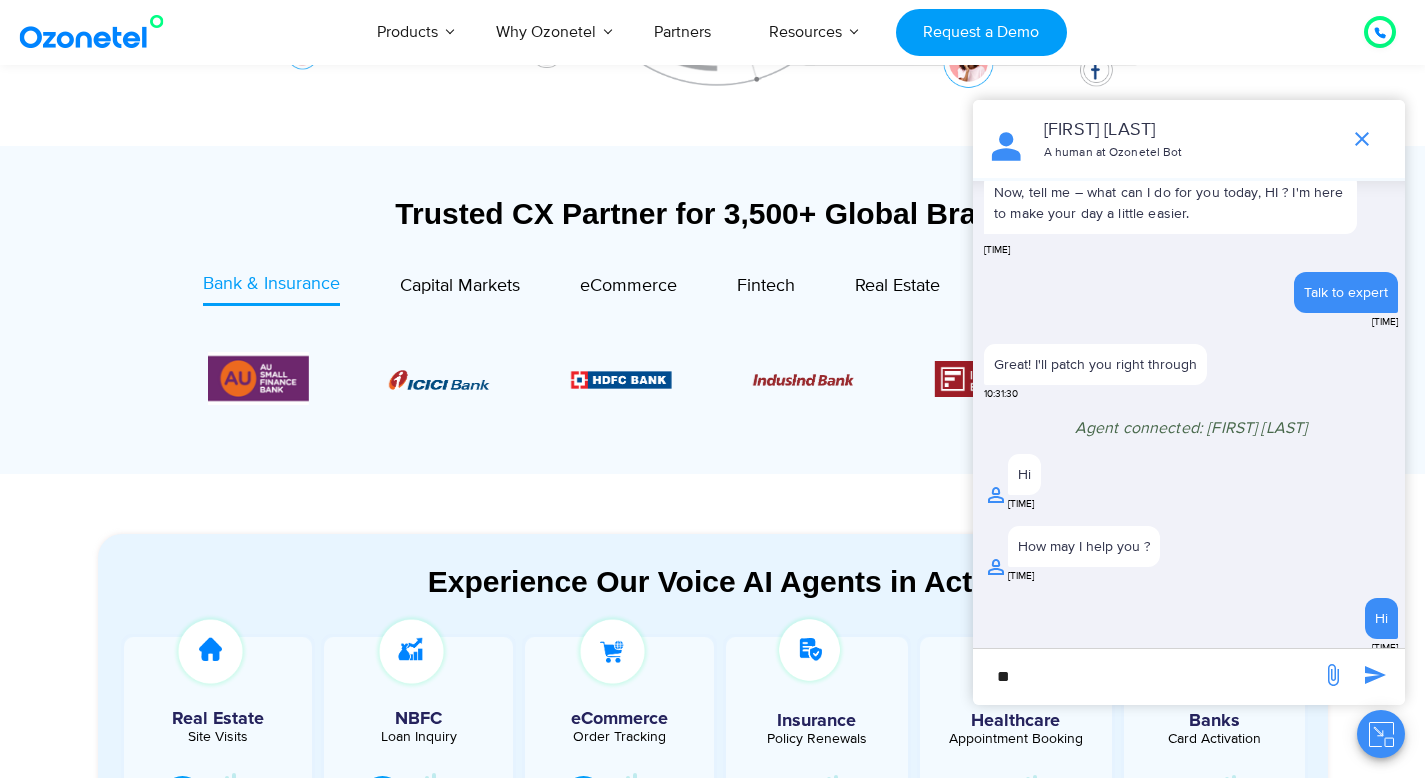 scroll, scrollTop: 181, scrollLeft: 0, axis: vertical 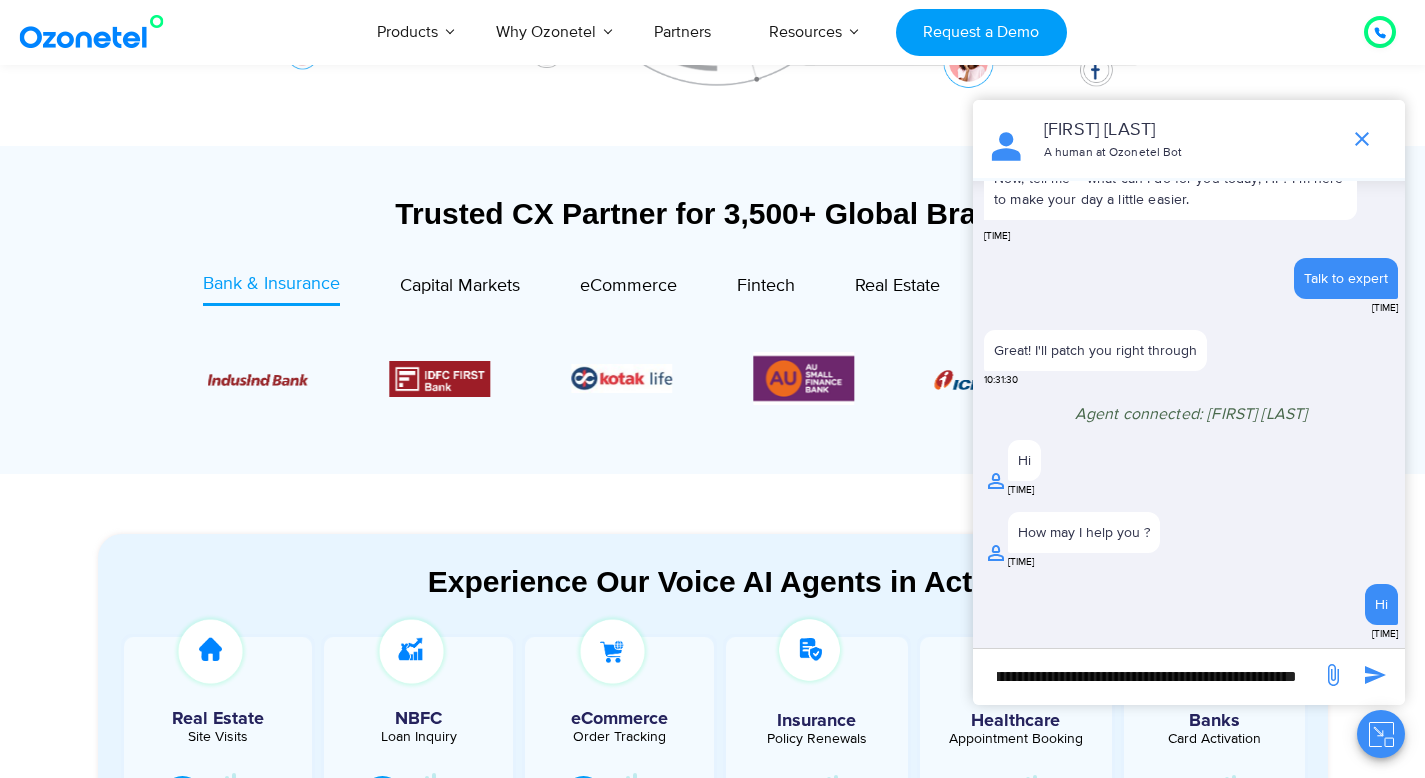 type on "**********" 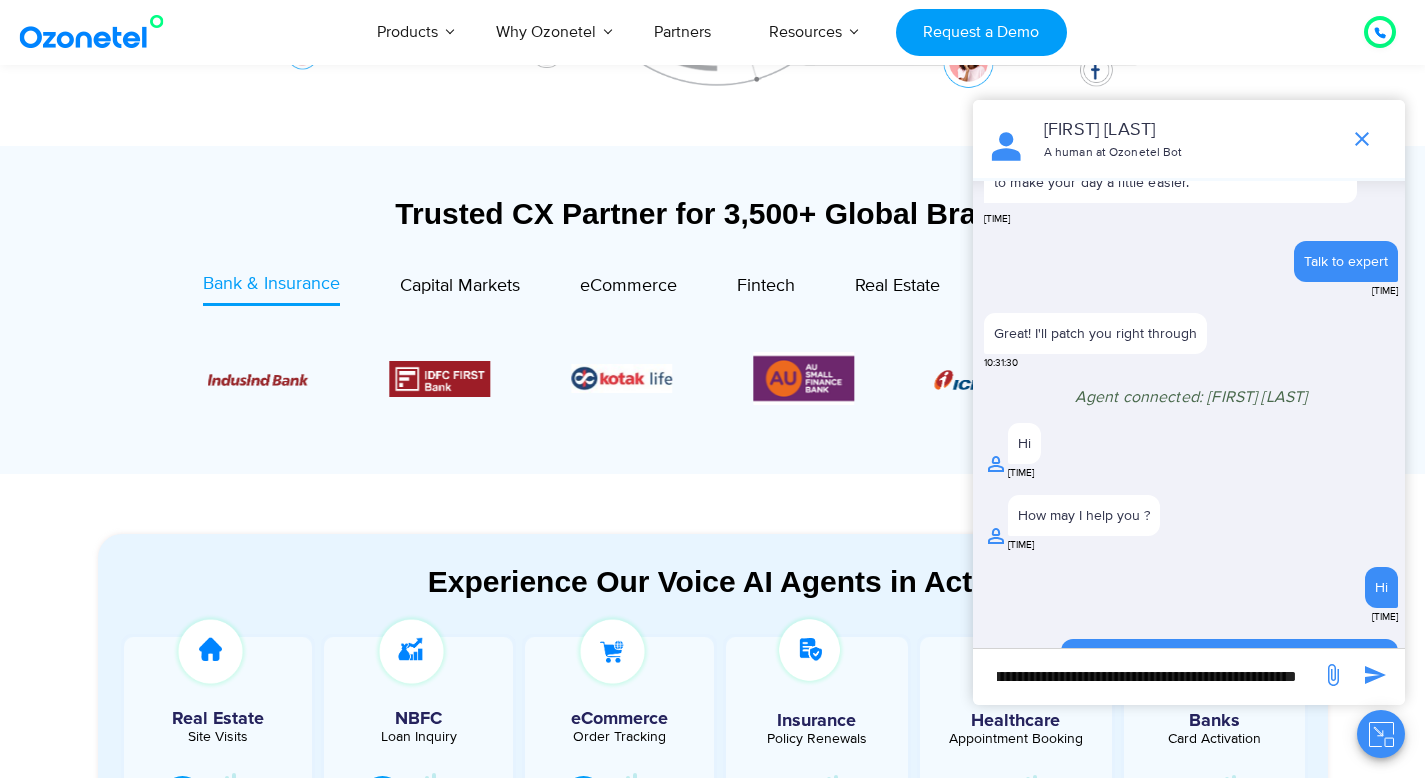 scroll, scrollTop: 0, scrollLeft: 0, axis: both 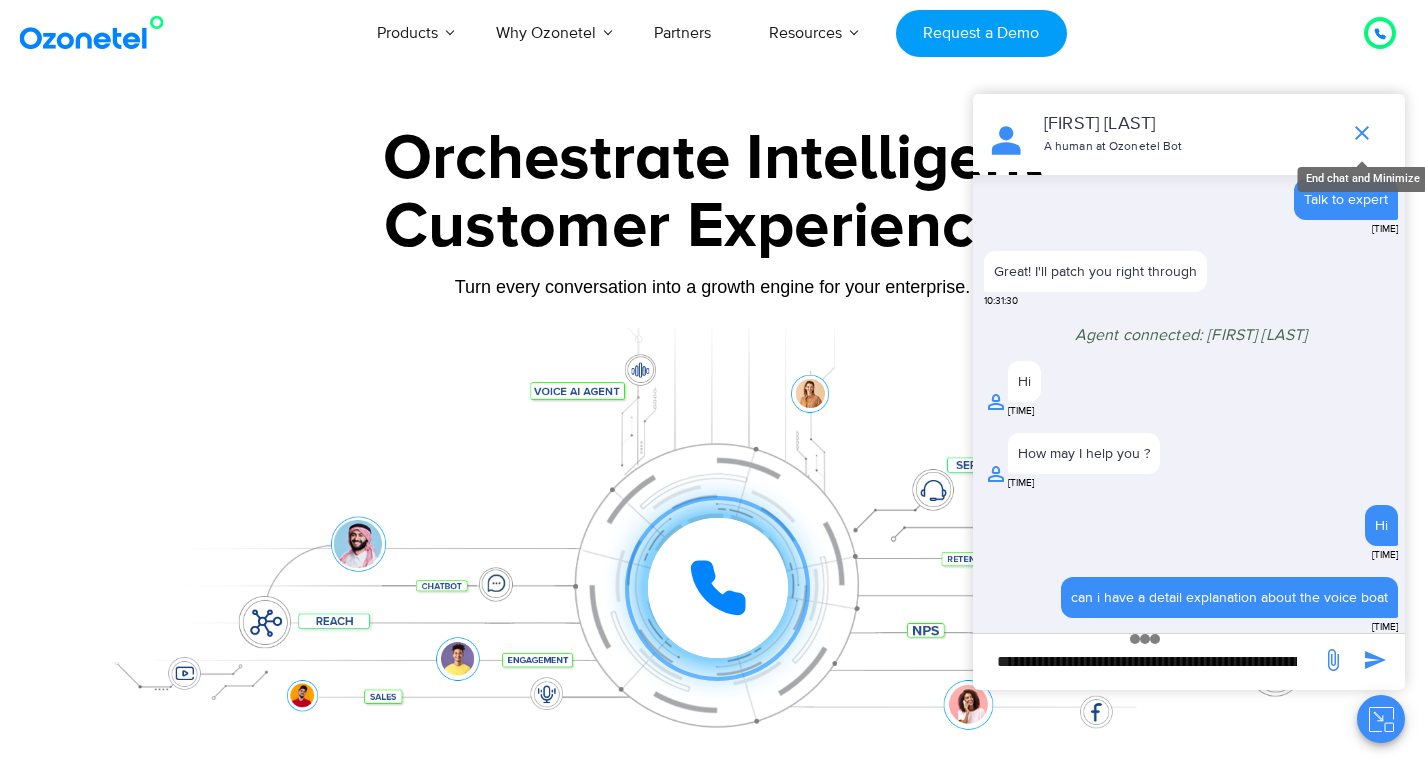click at bounding box center (1362, 133) 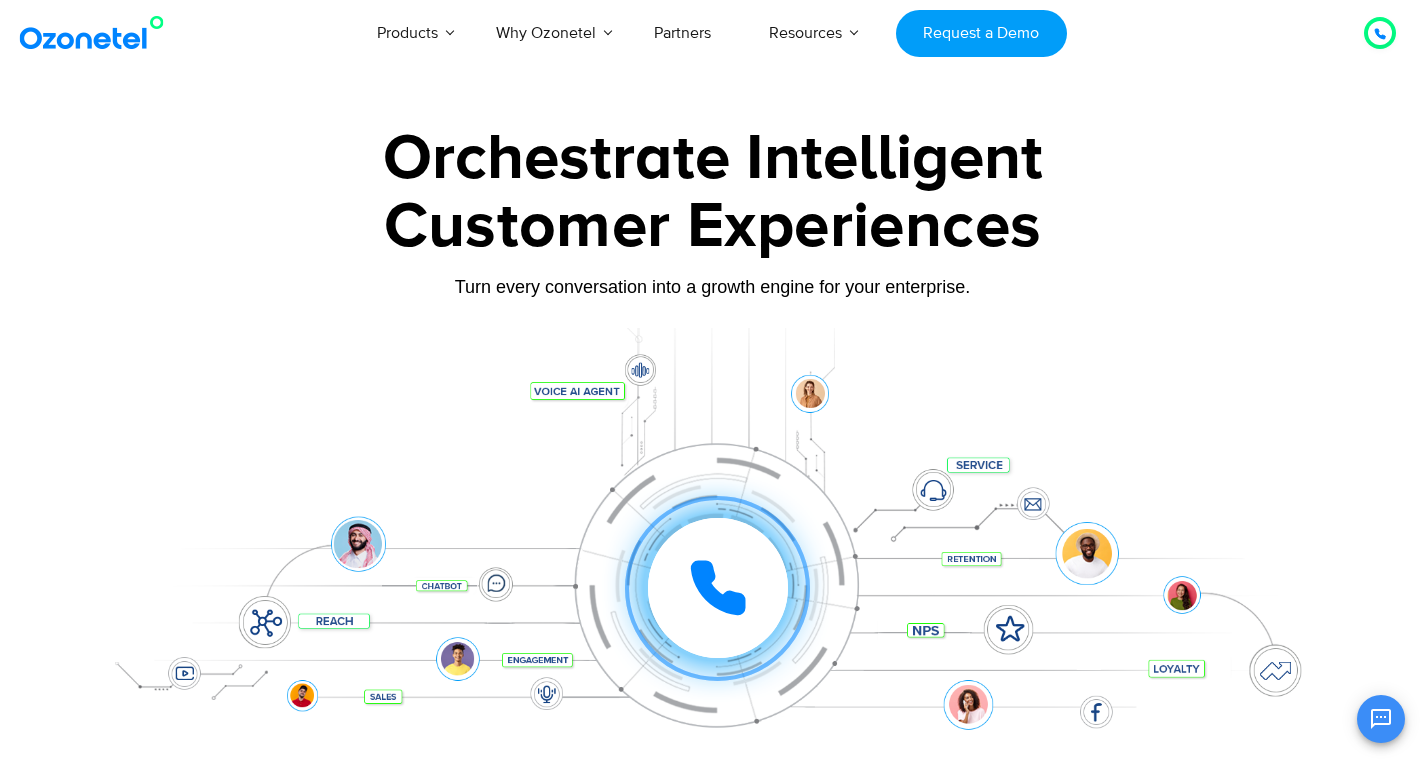 scroll, scrollTop: 284, scrollLeft: 0, axis: vertical 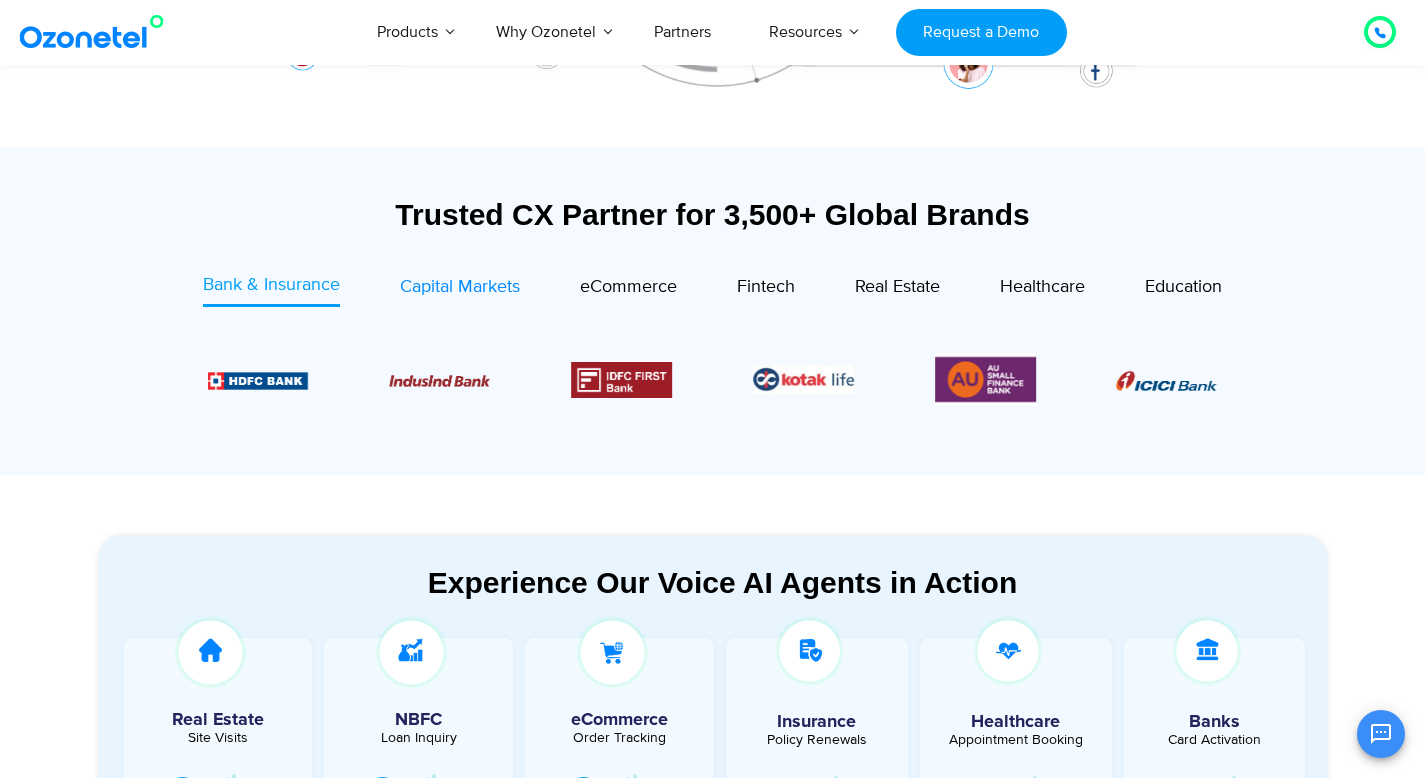 click on "Capital Markets" at bounding box center (460, 287) 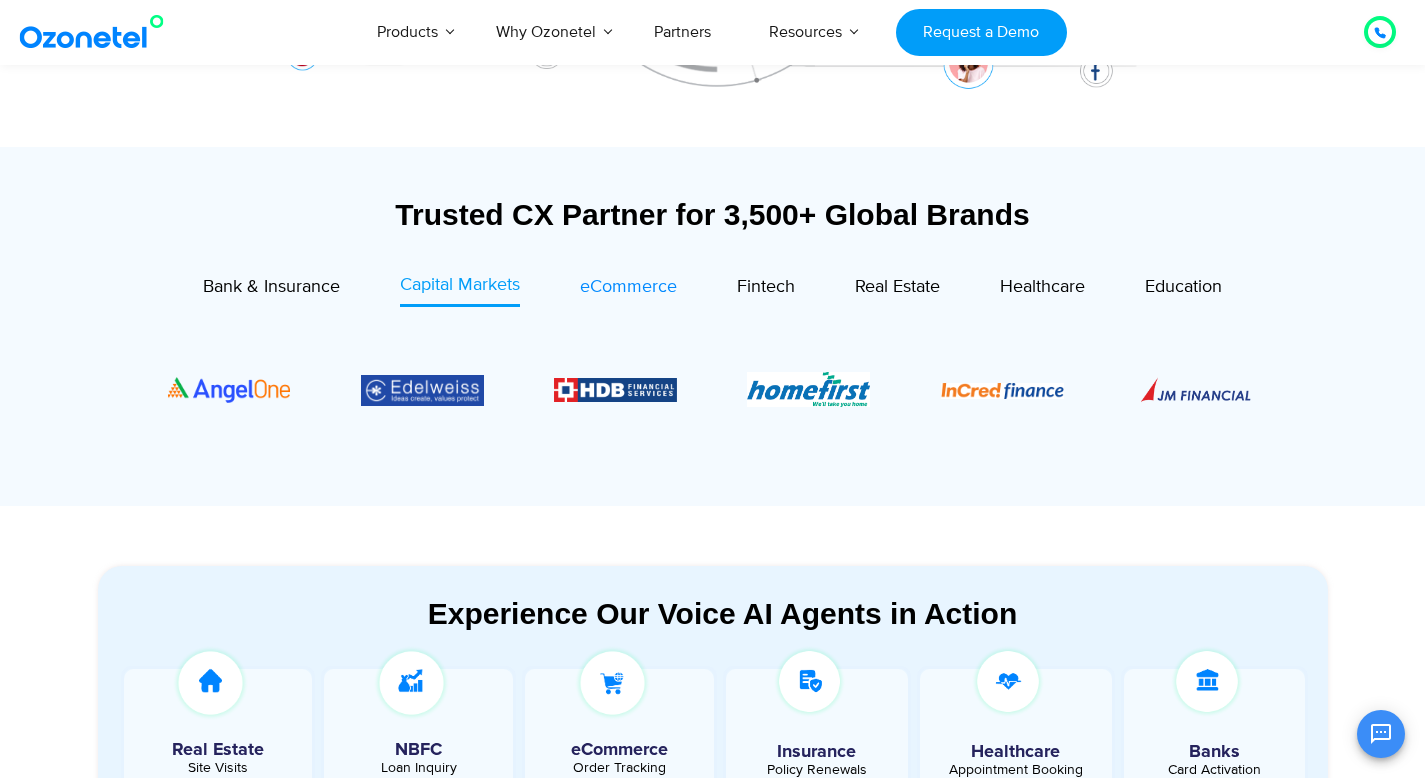 click on "eCommerce" at bounding box center (628, 287) 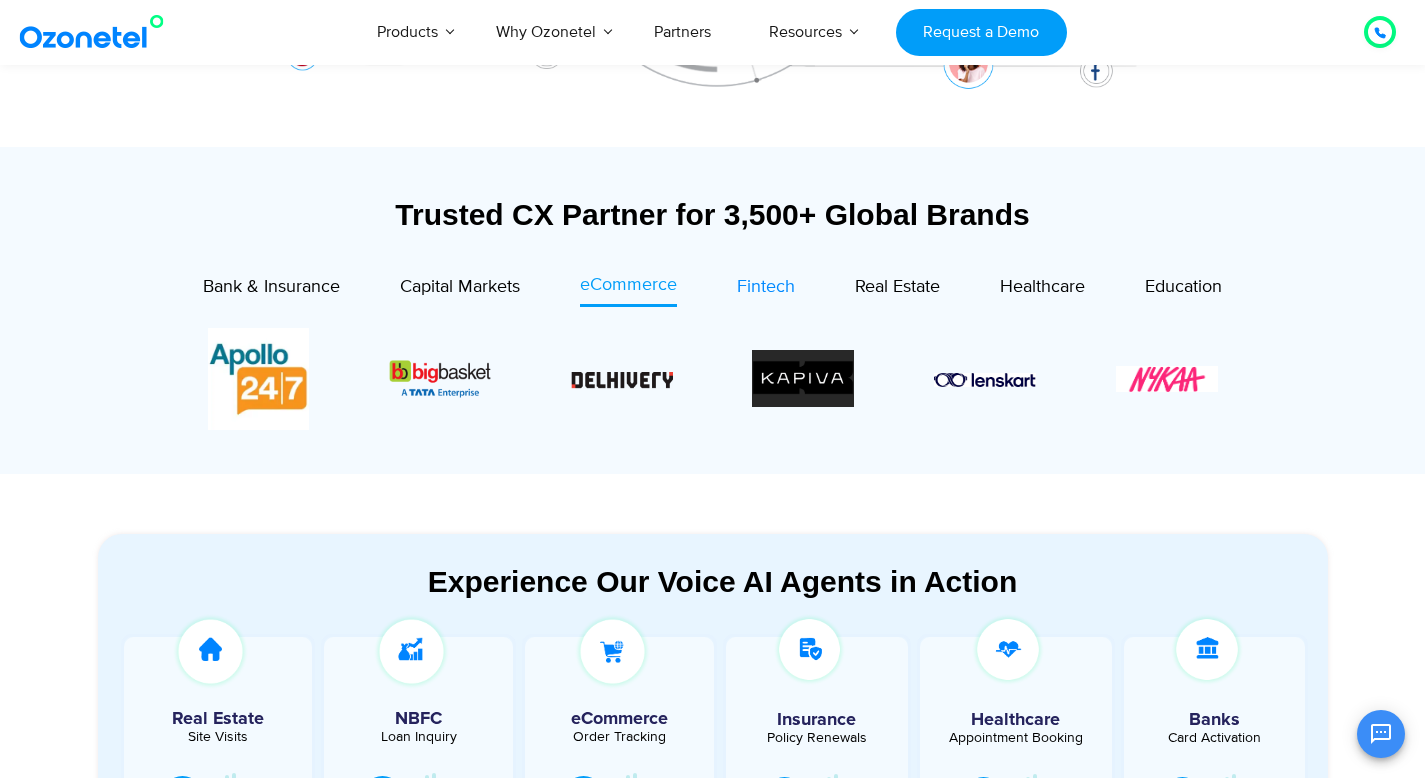 click on "Fintech" at bounding box center (766, 287) 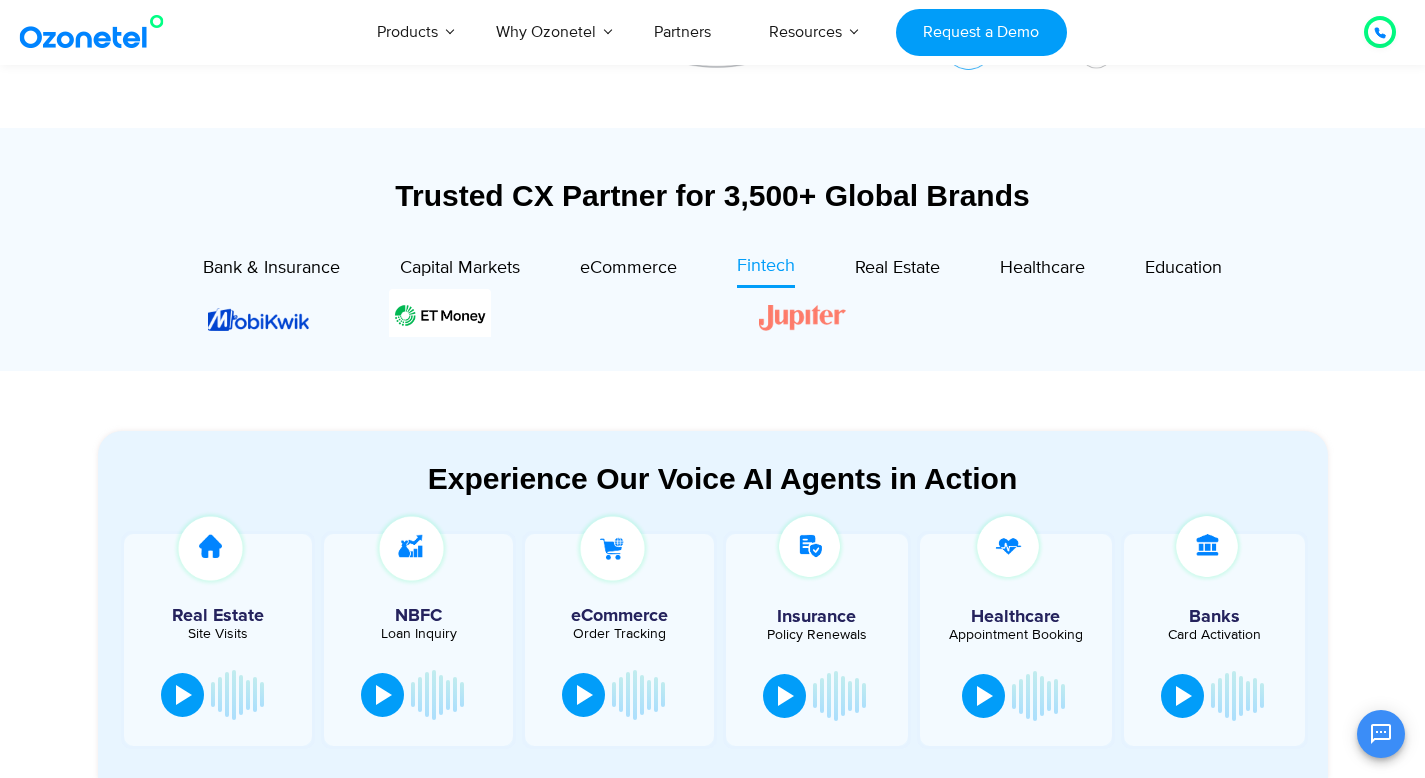 scroll, scrollTop: 613, scrollLeft: 0, axis: vertical 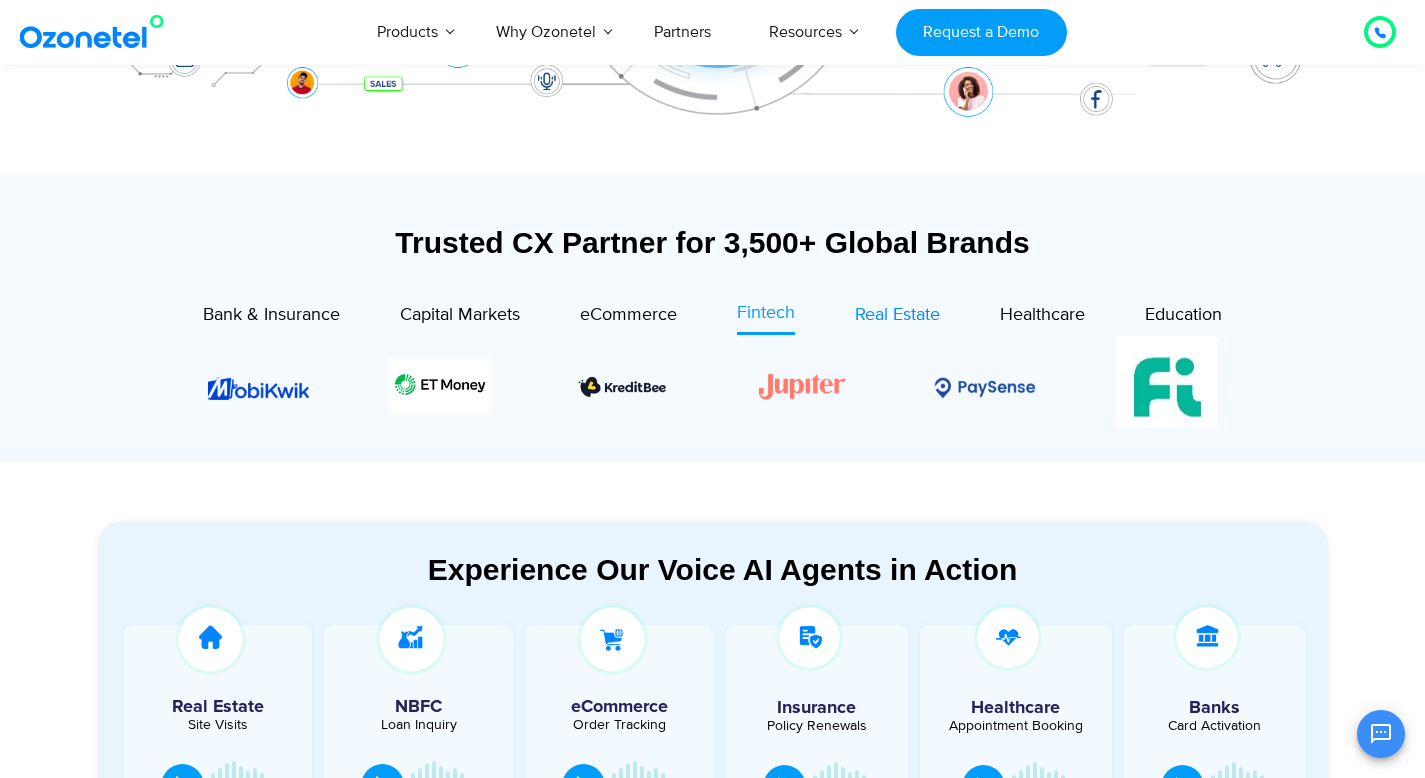 click on "Real Estate" at bounding box center [897, 315] 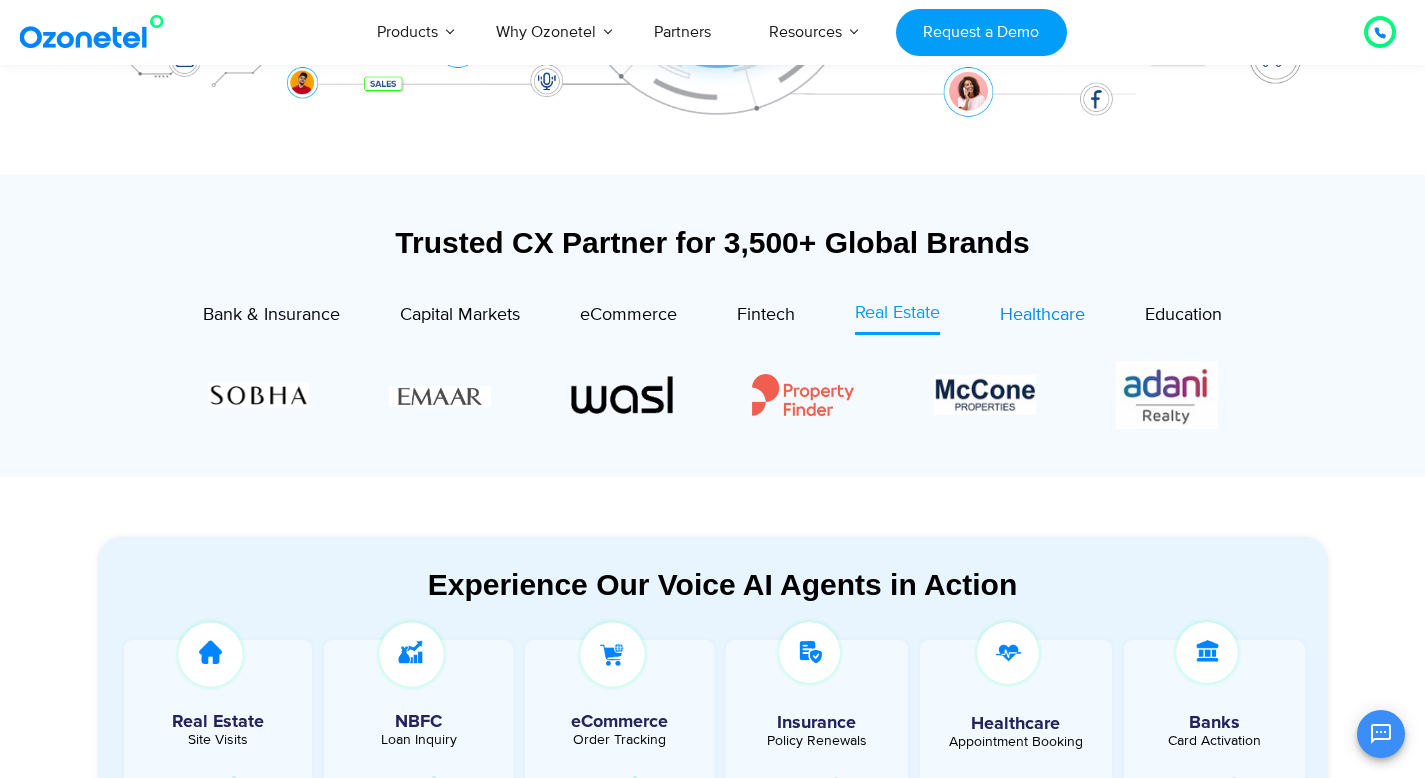 click on "Healthcare" at bounding box center (1042, 315) 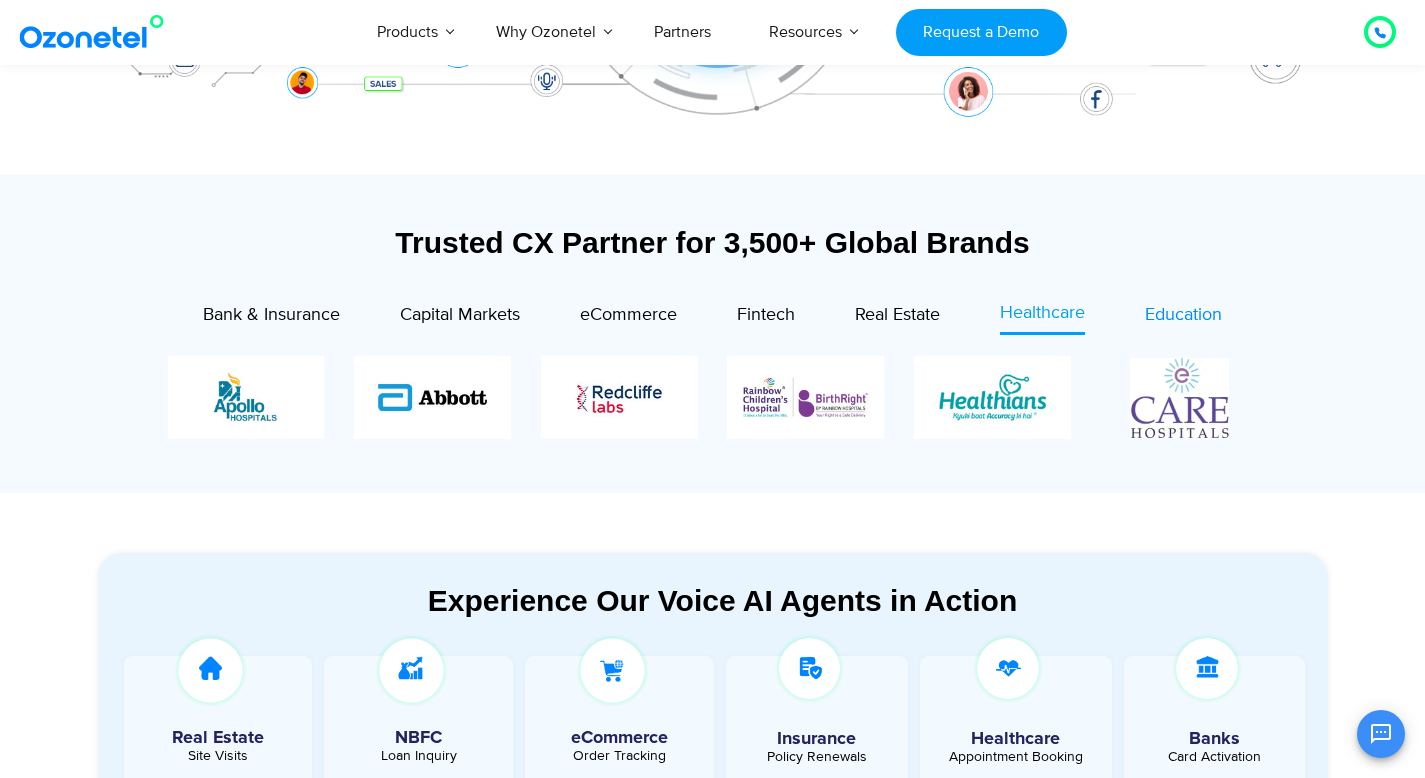 click on "Education" at bounding box center [1183, 315] 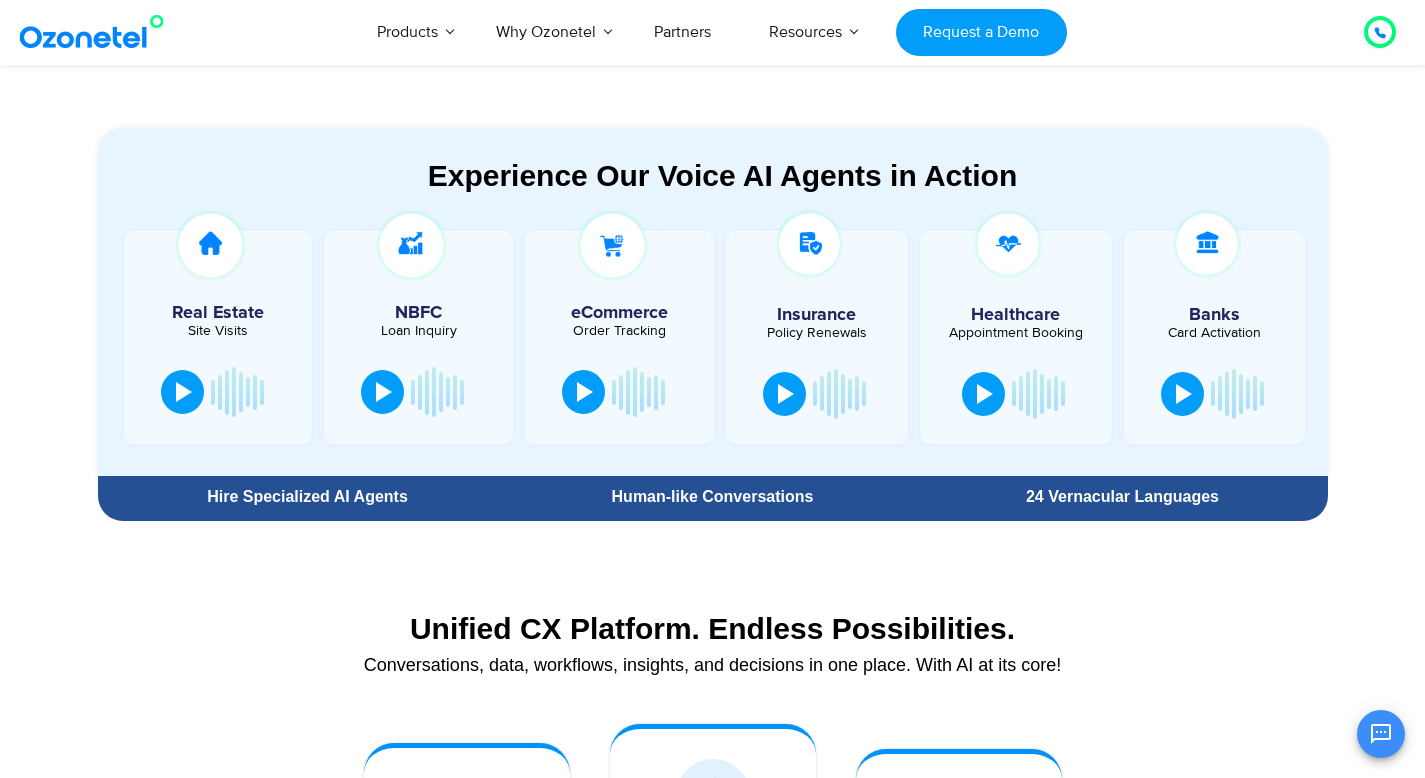 scroll, scrollTop: 1019, scrollLeft: 0, axis: vertical 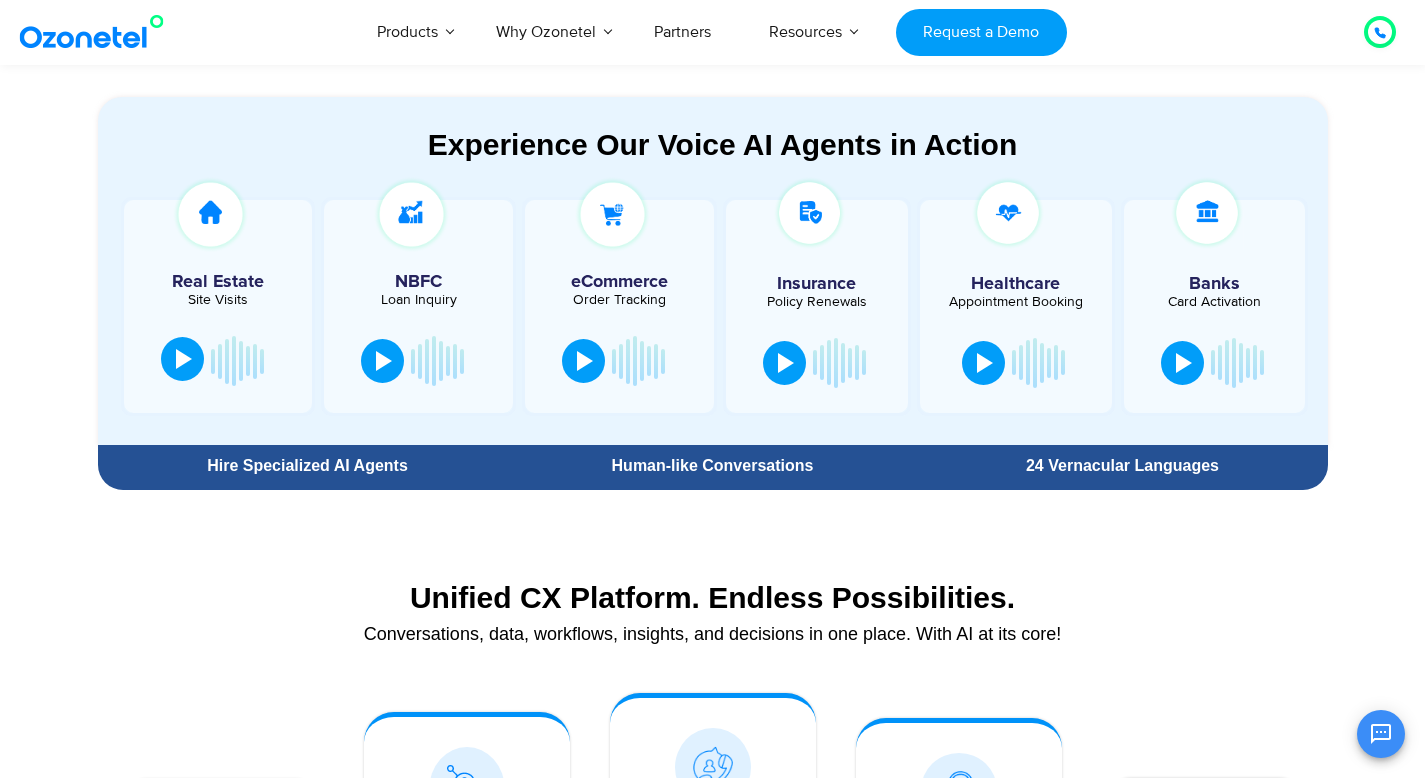 click at bounding box center (184, 359) 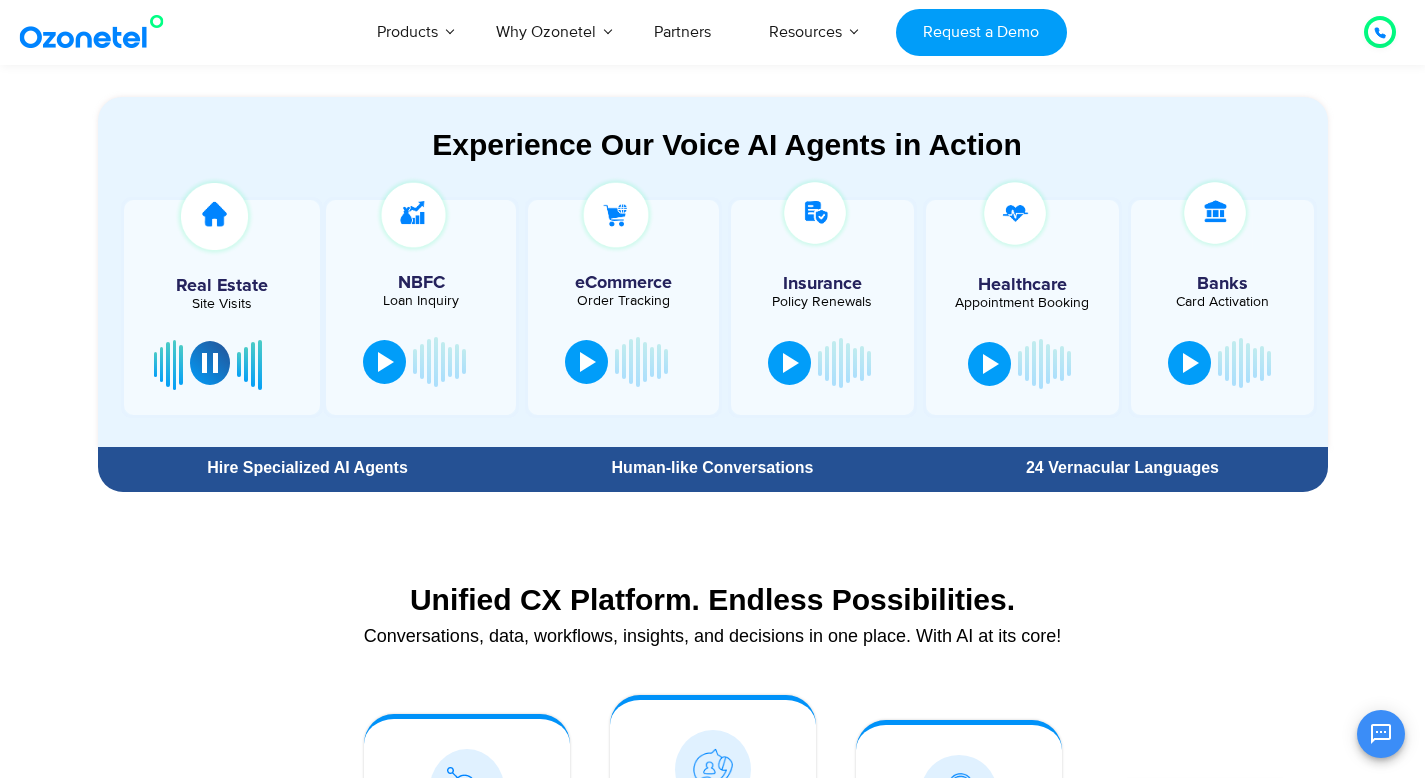 click at bounding box center [210, 363] 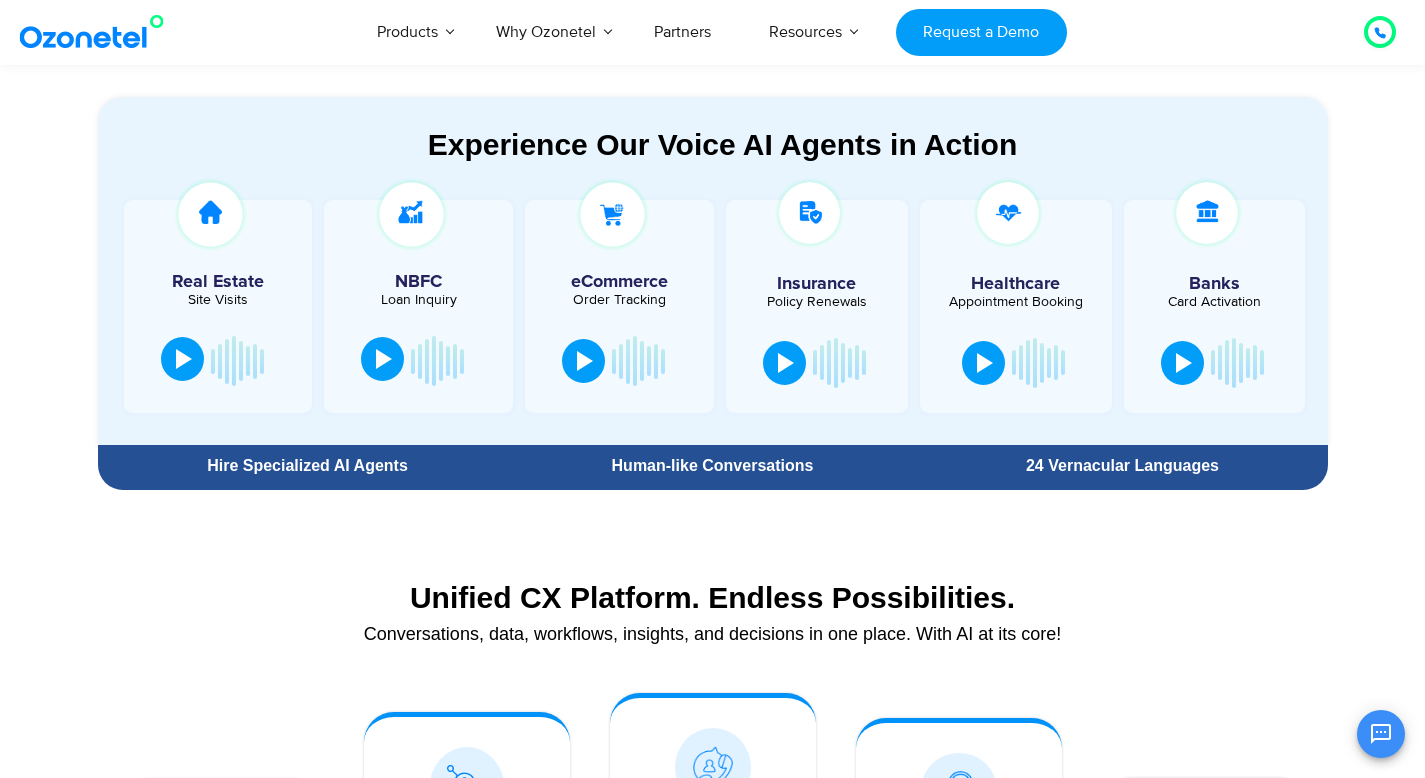 click at bounding box center (384, 359) 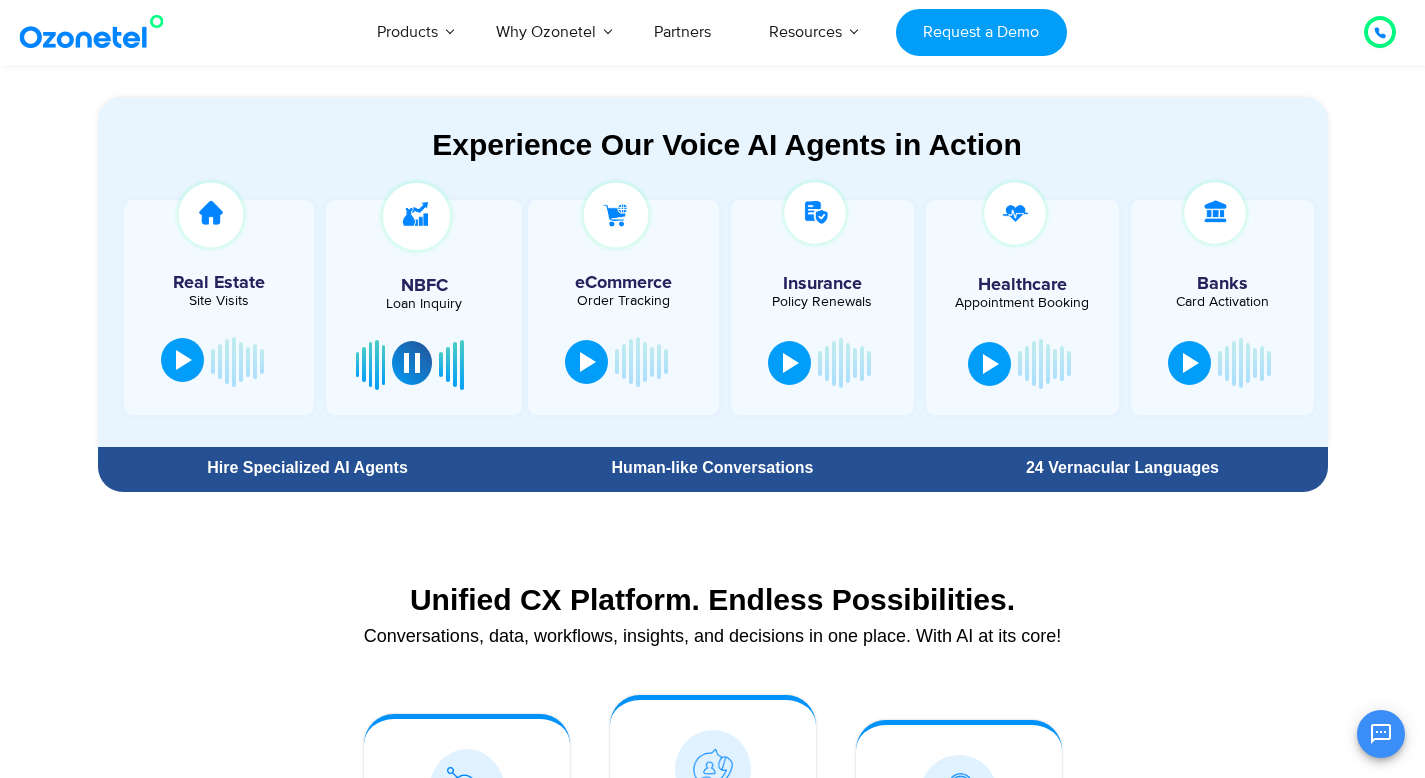 click at bounding box center [412, 363] 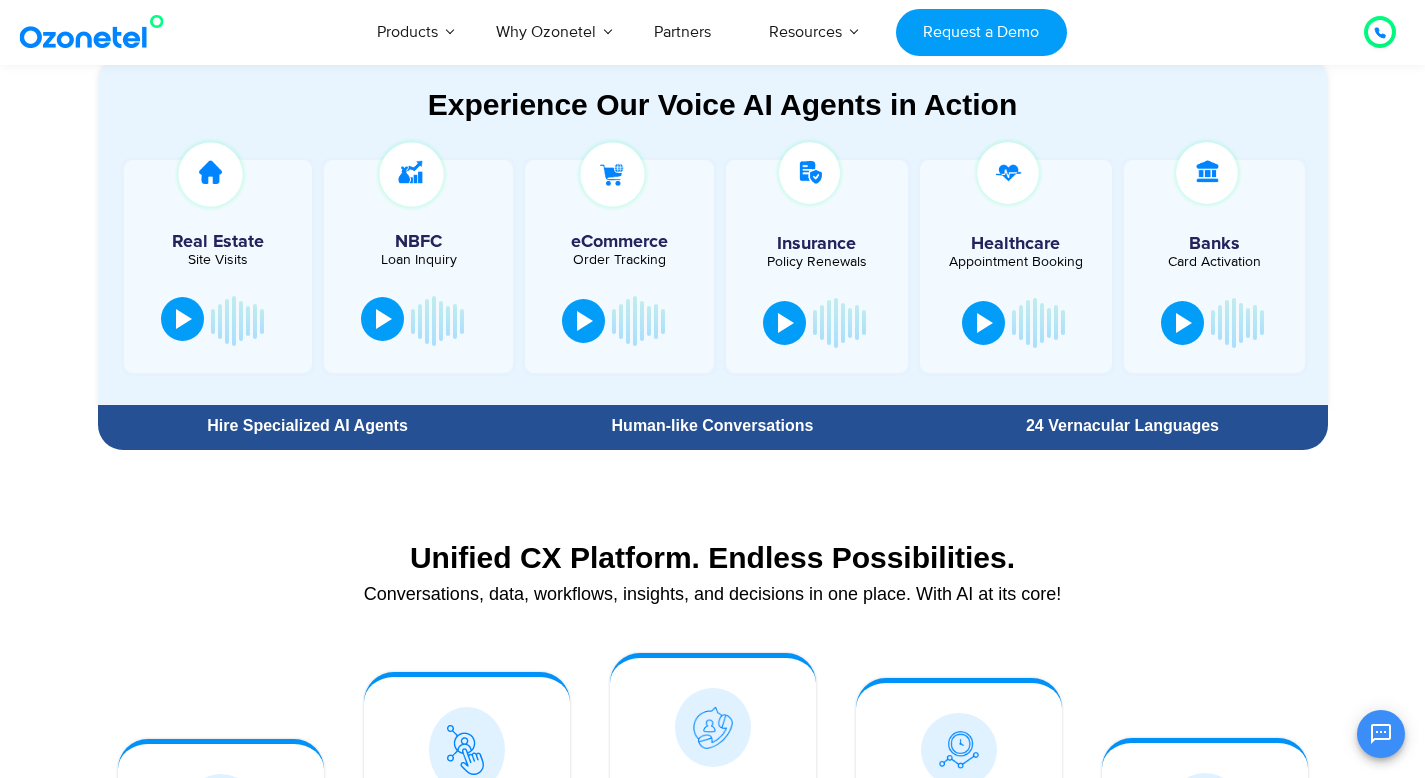 scroll, scrollTop: 1077, scrollLeft: 0, axis: vertical 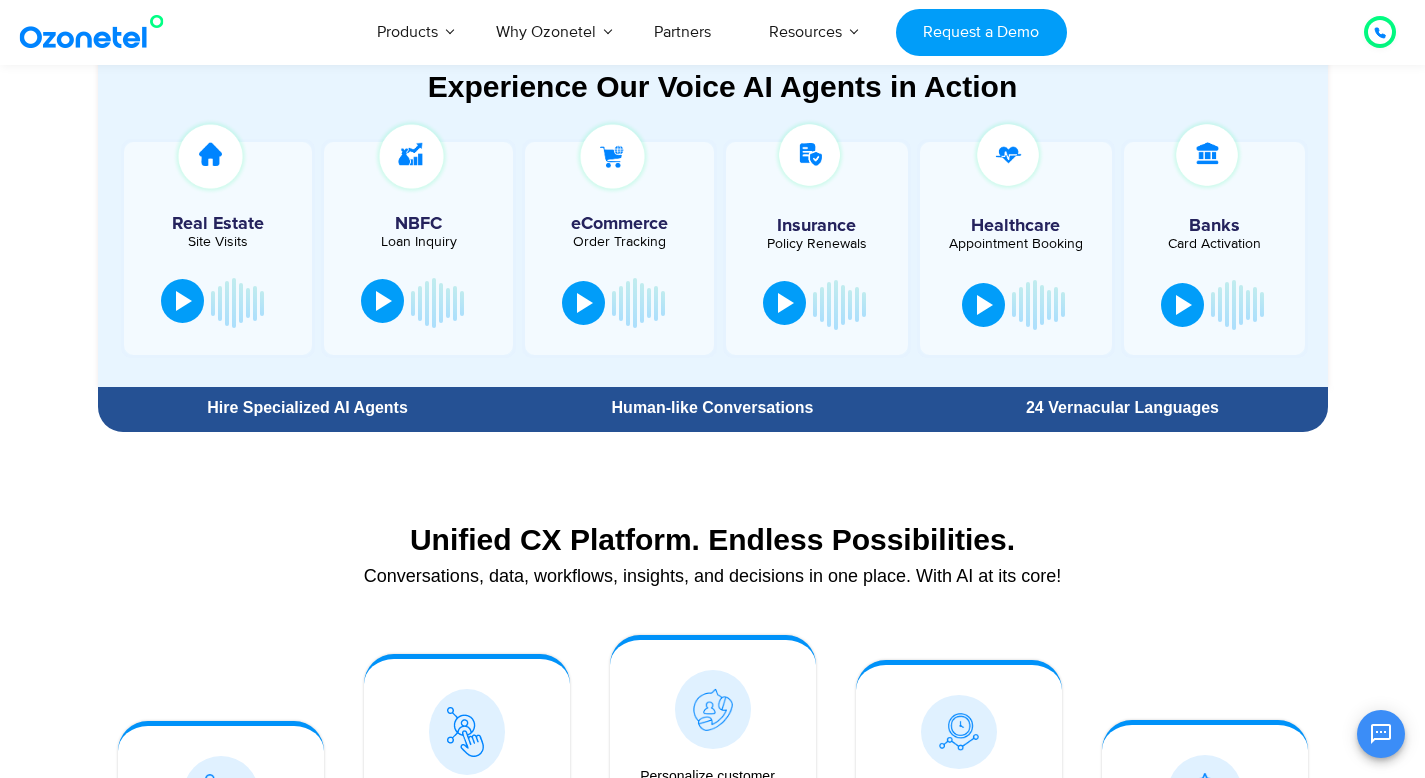 click at bounding box center [786, 303] 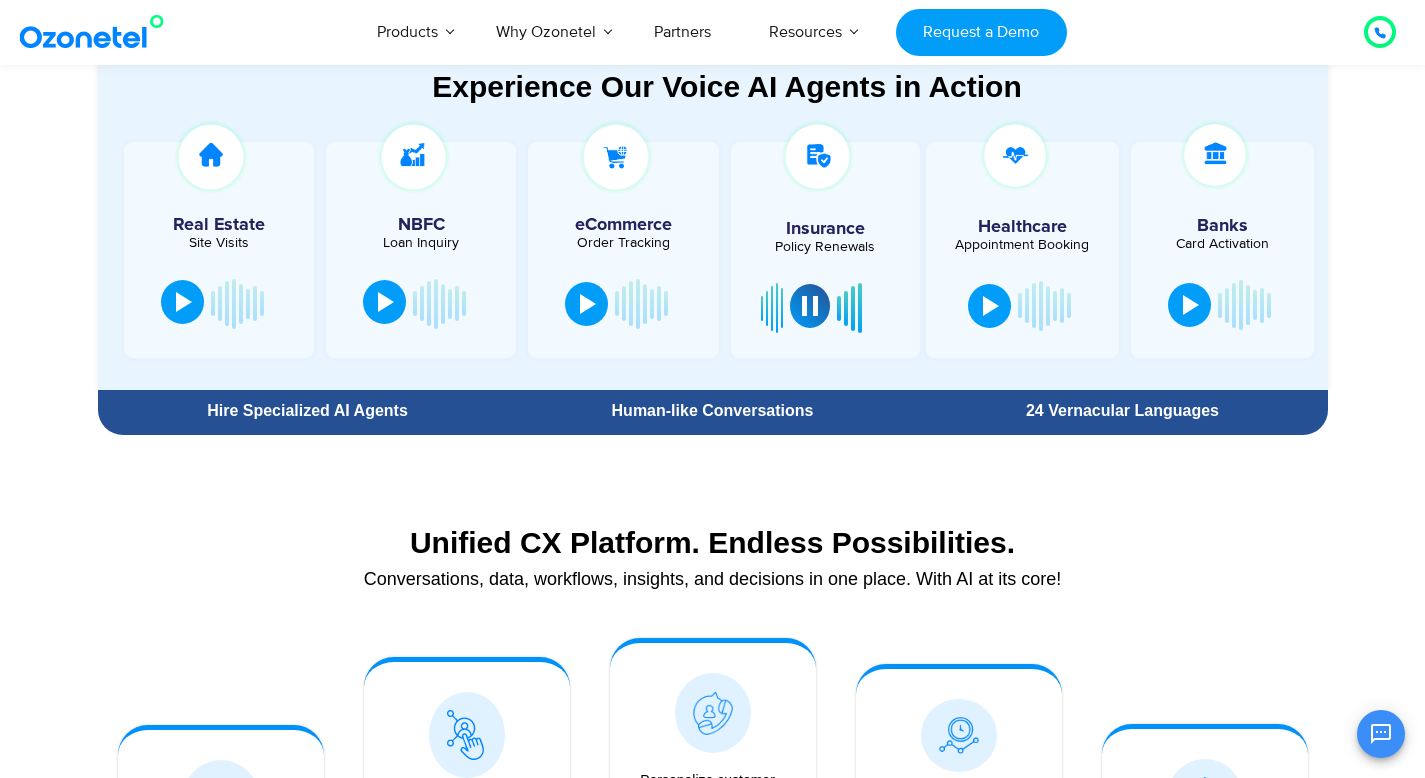 click at bounding box center [810, 306] 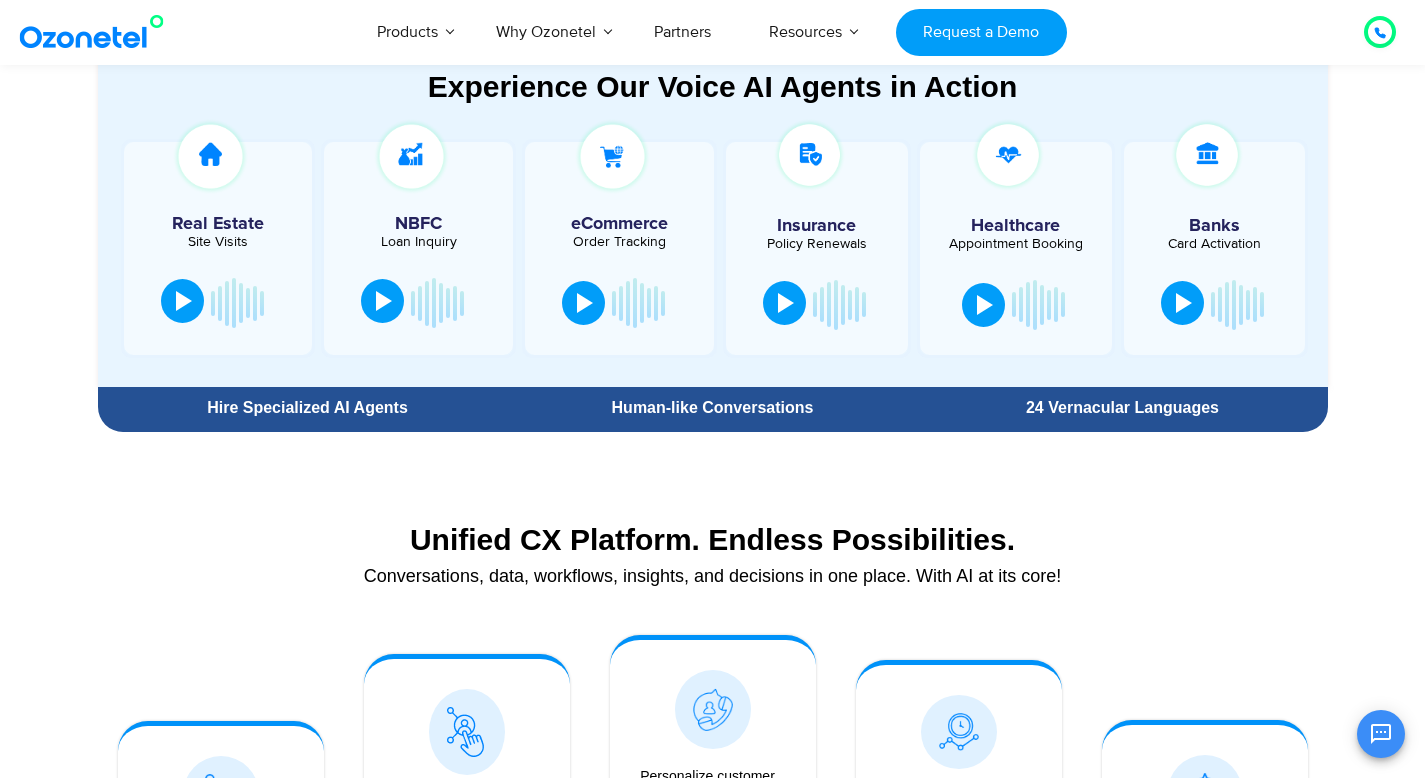 click at bounding box center (1184, 303) 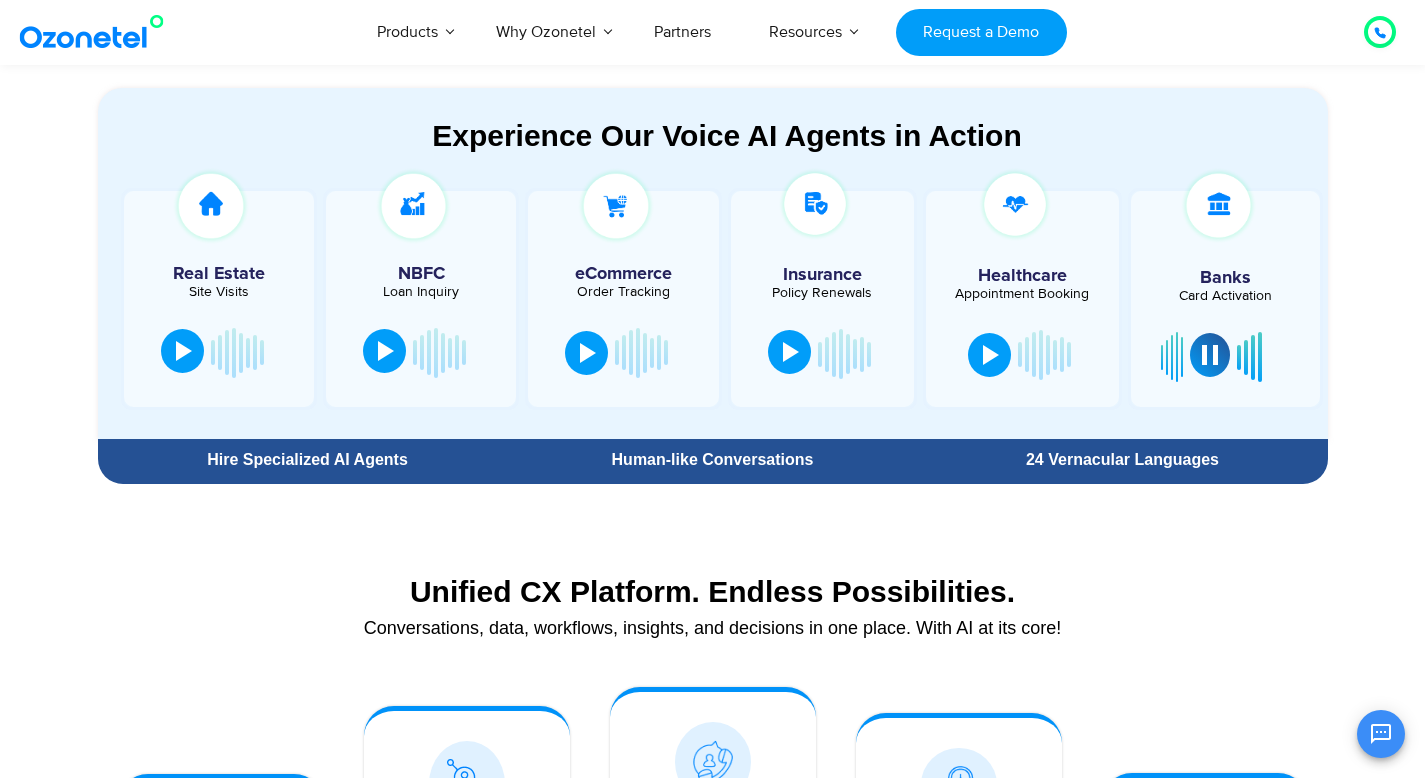 scroll, scrollTop: 1003, scrollLeft: 0, axis: vertical 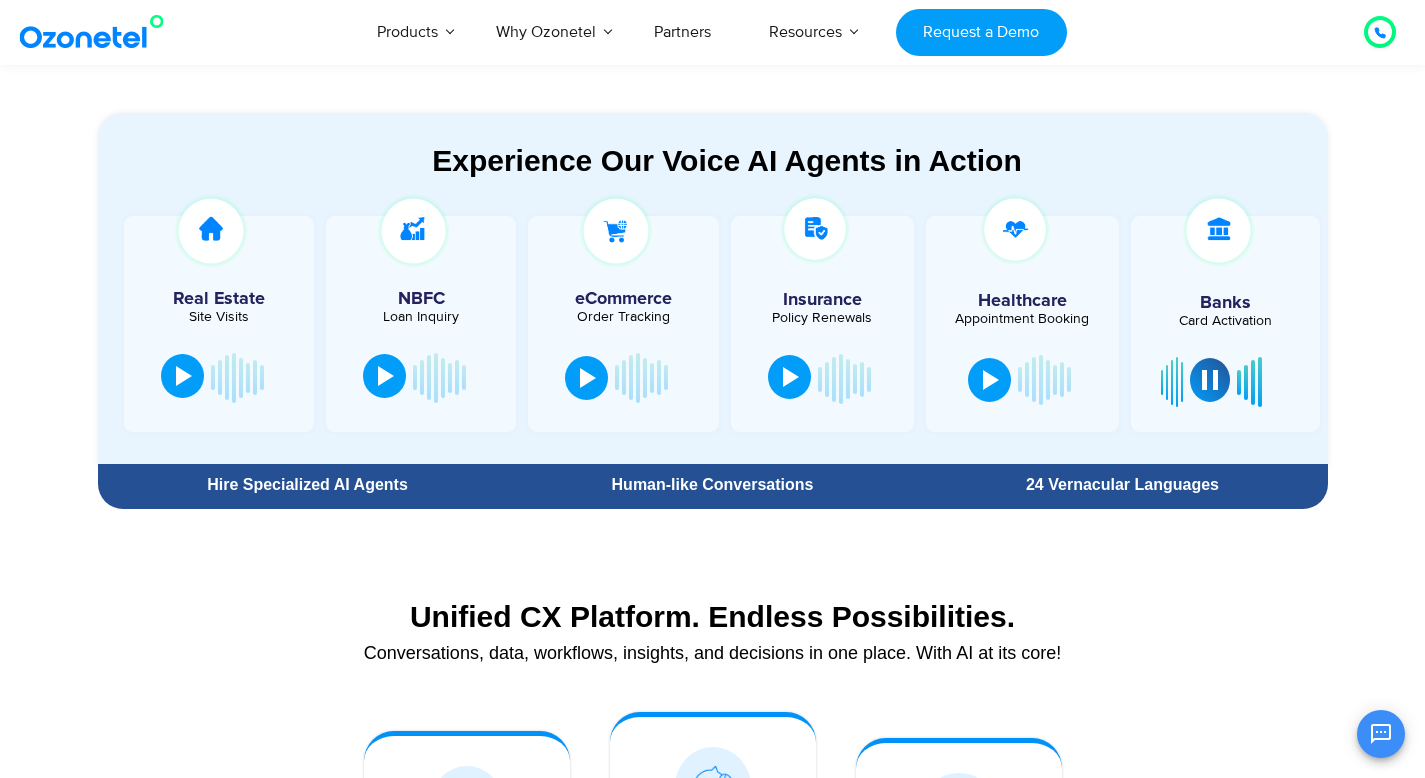 click at bounding box center [1210, 380] 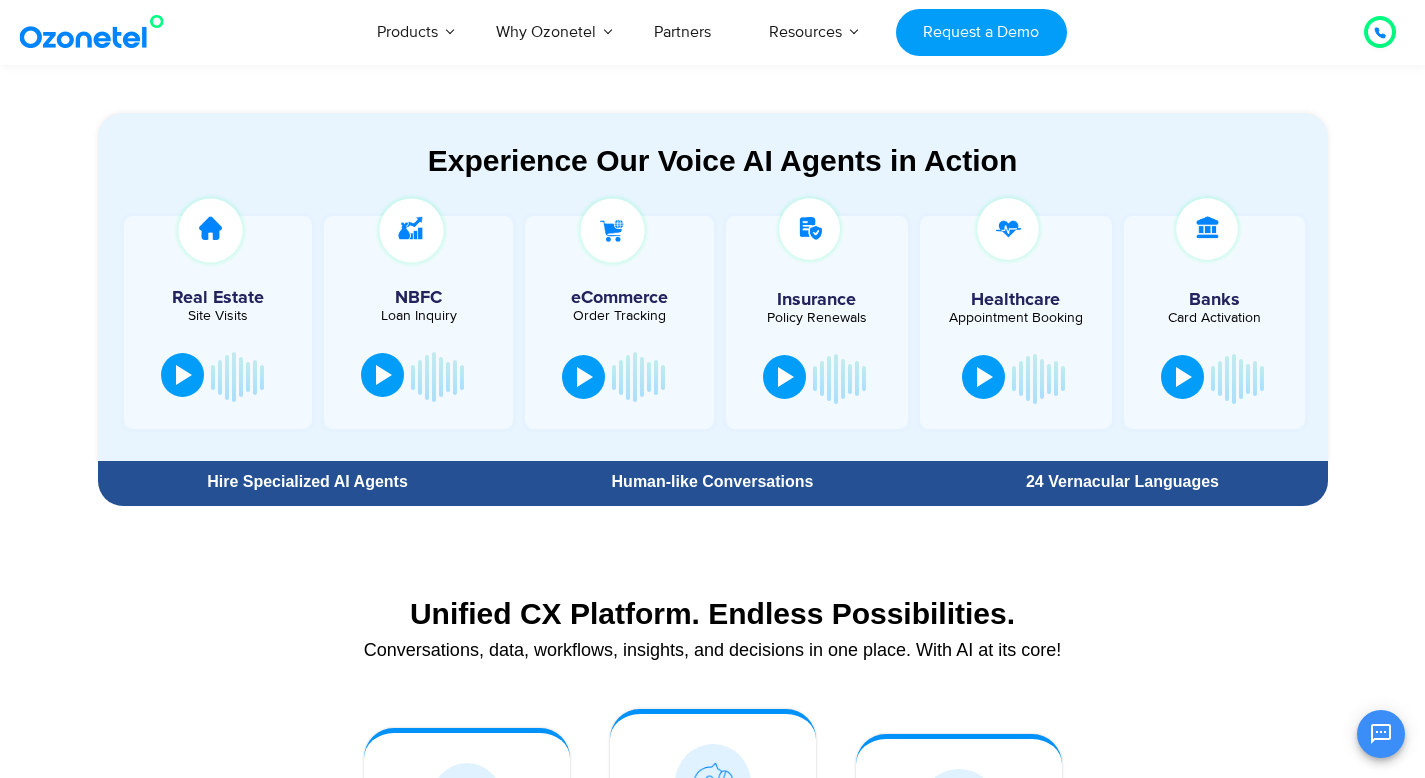click at bounding box center (985, 377) 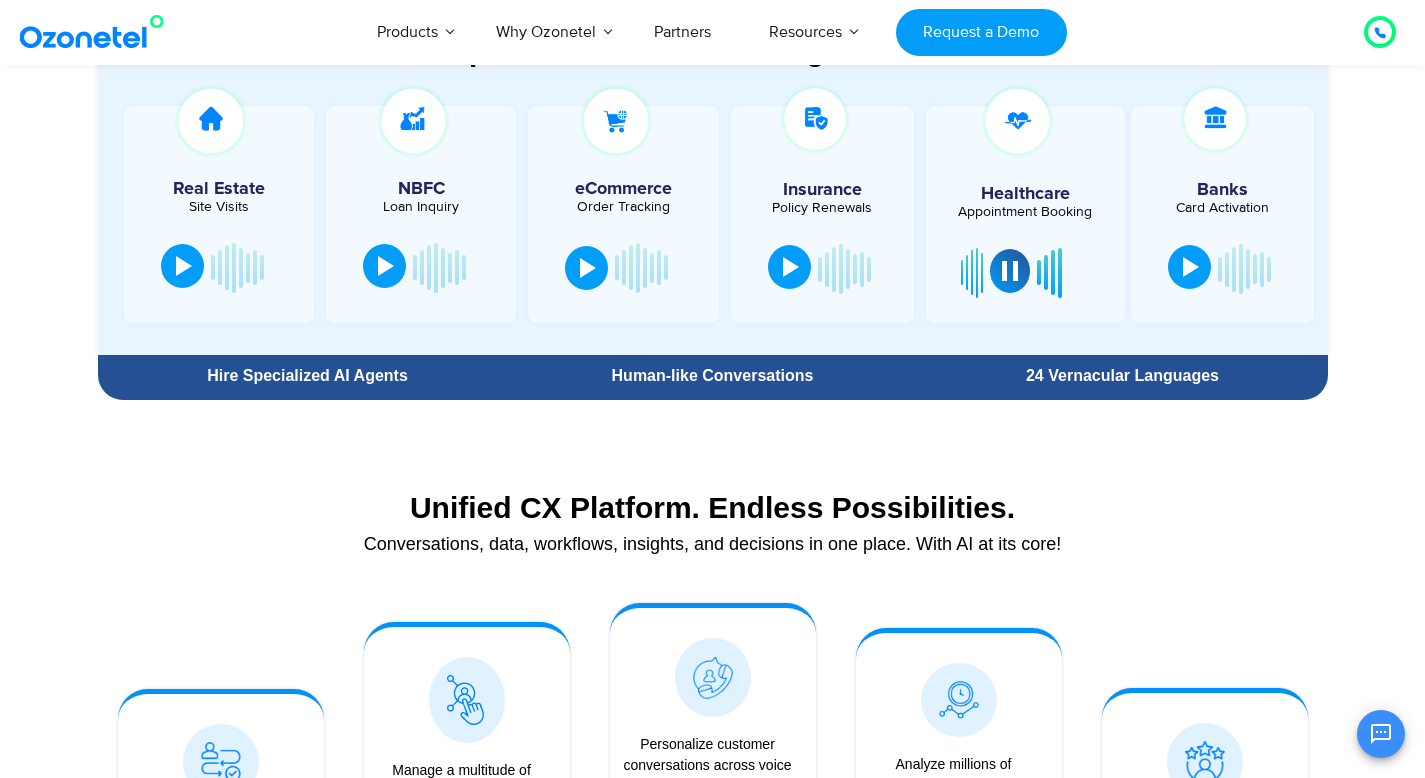 scroll, scrollTop: 1115, scrollLeft: 0, axis: vertical 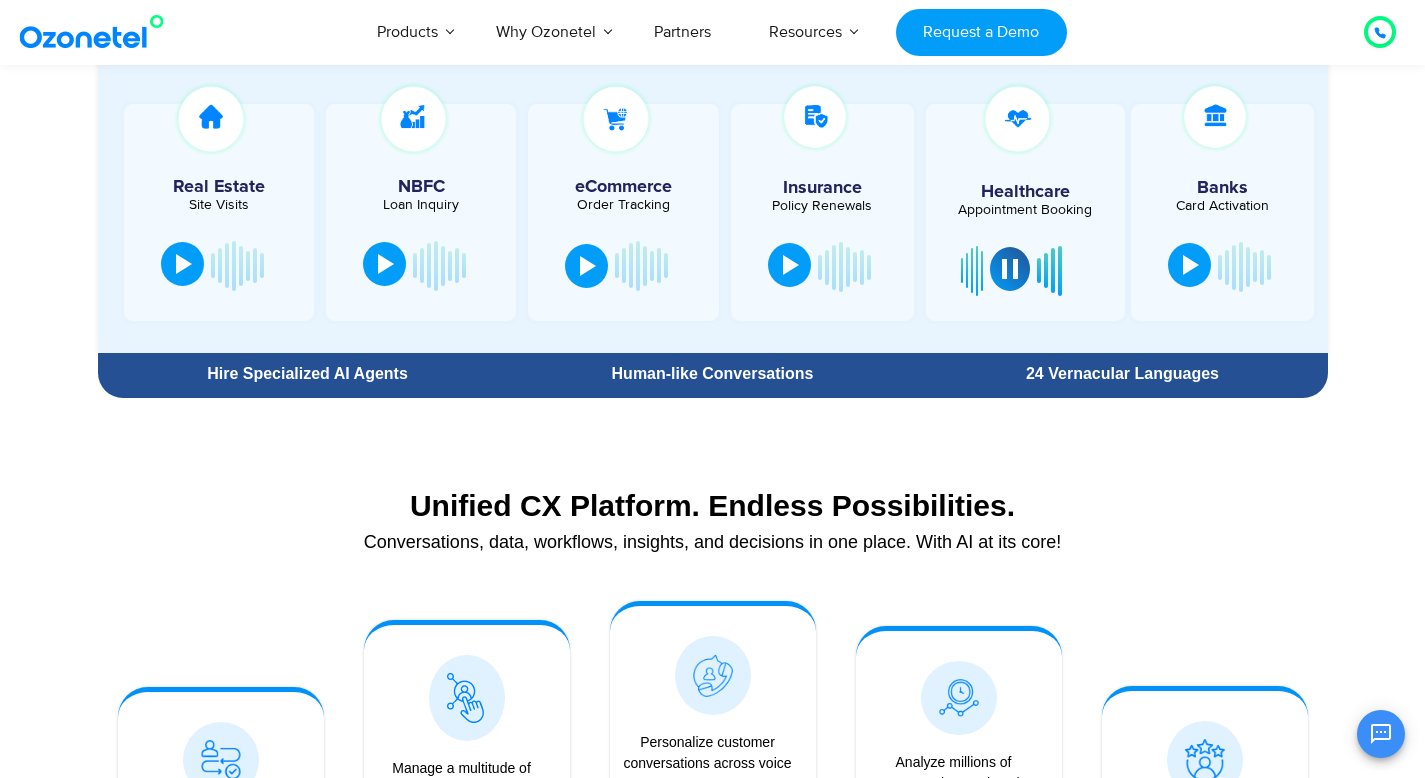 click at bounding box center (1010, 269) 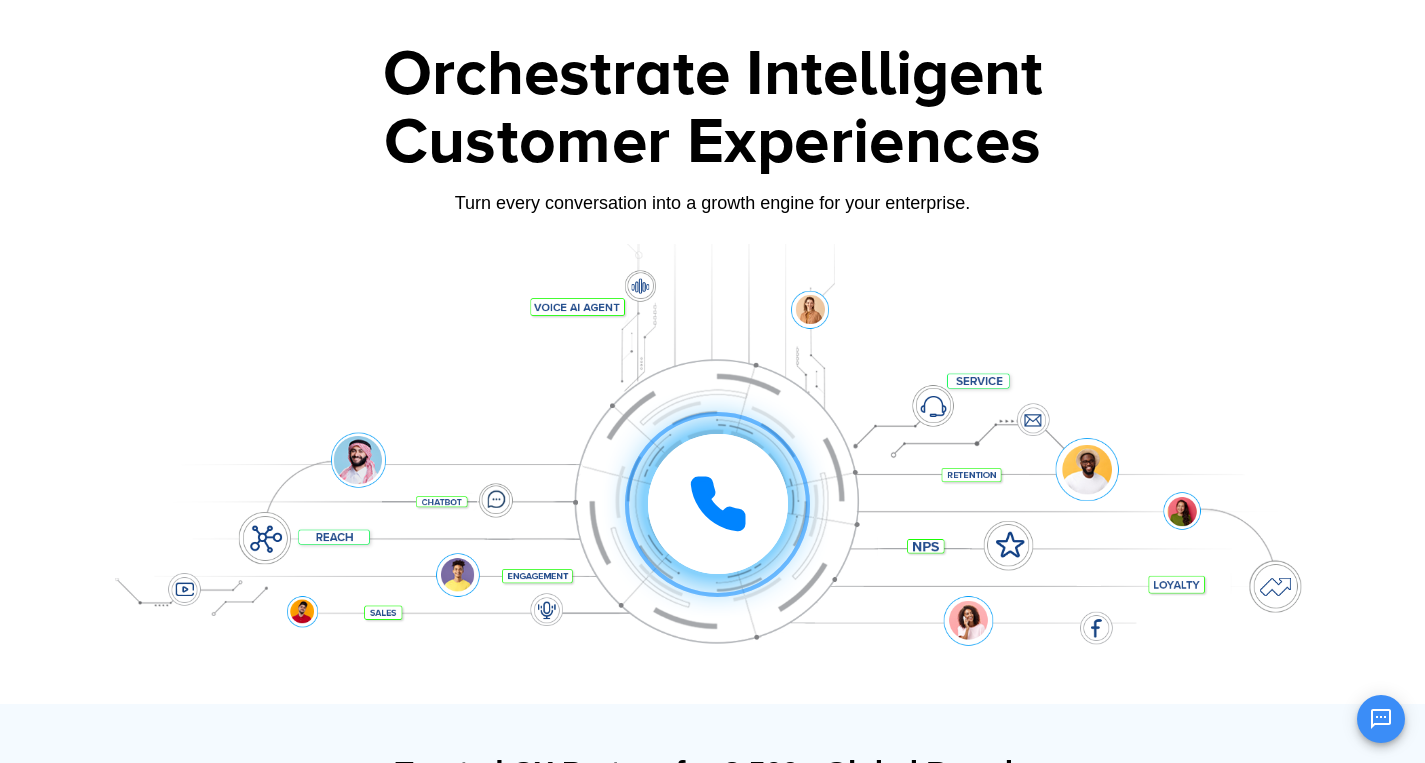 scroll, scrollTop: 0, scrollLeft: 0, axis: both 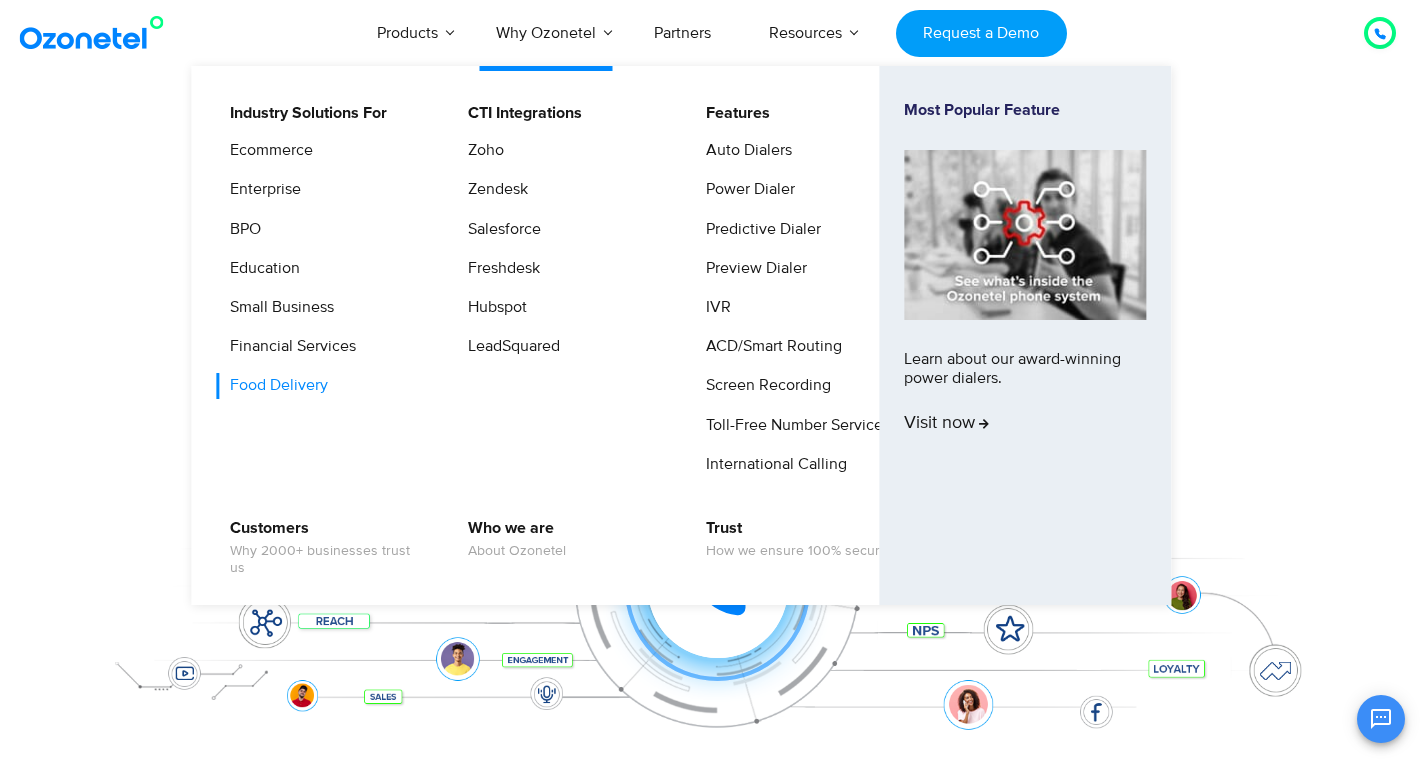 click on "Food Delivery" at bounding box center (274, 385) 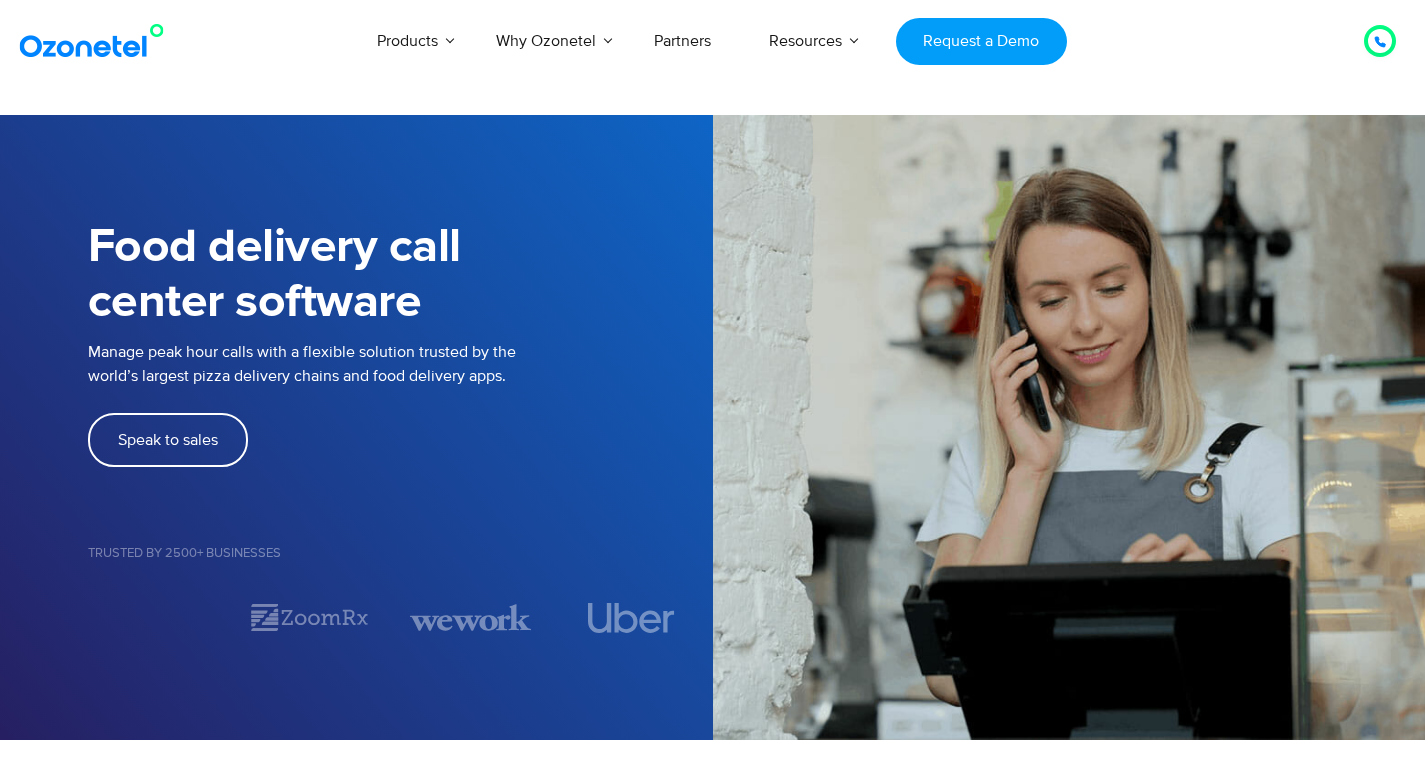 scroll, scrollTop: 455, scrollLeft: 0, axis: vertical 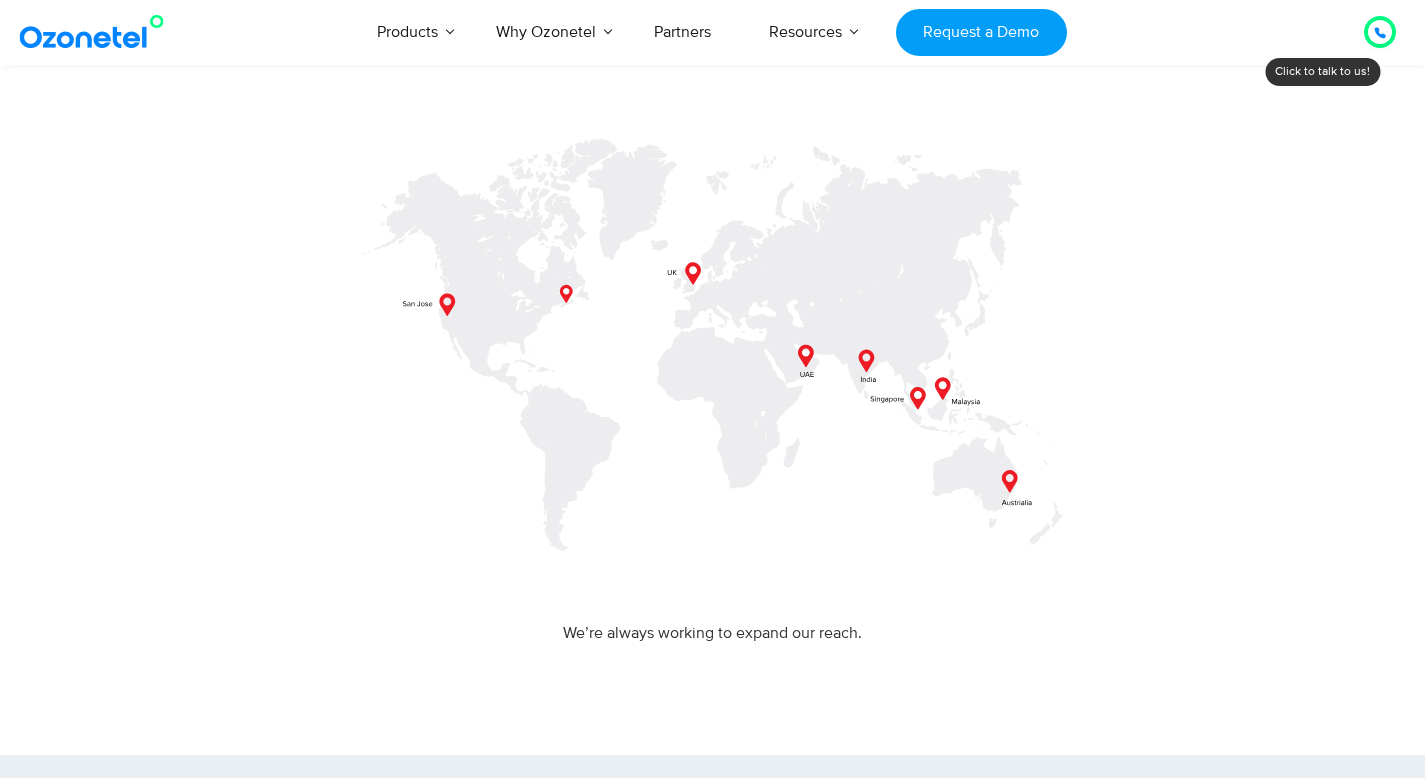 click at bounding box center [713, 343] 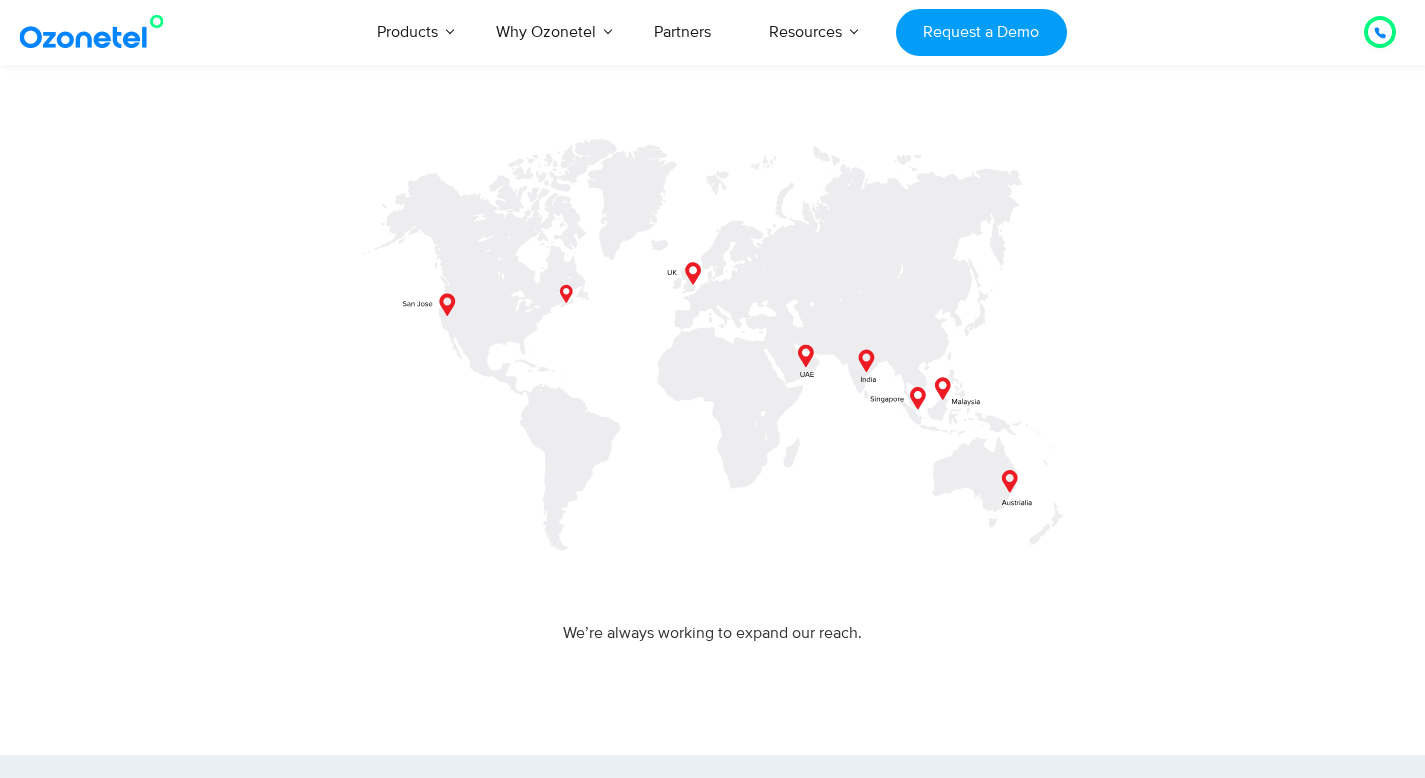 click at bounding box center (713, 343) 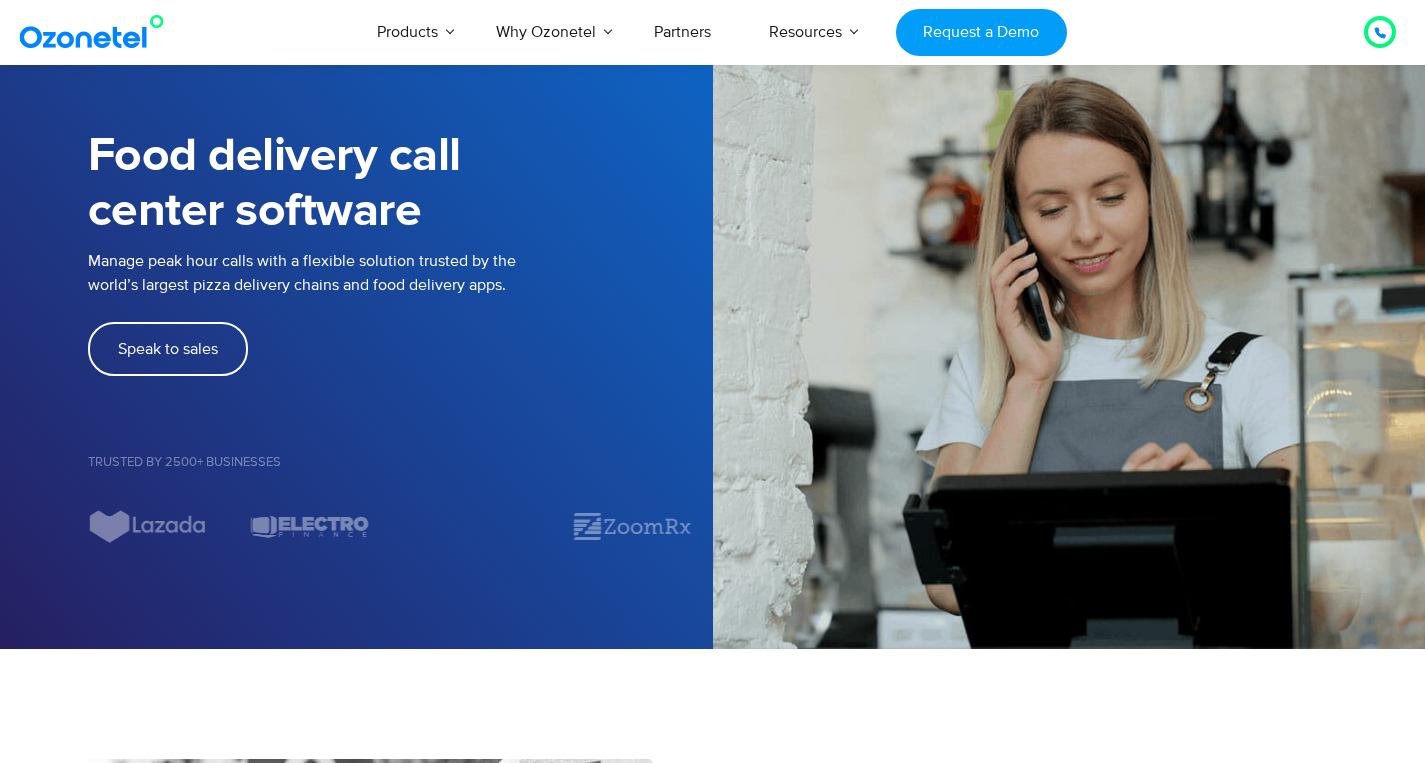 scroll, scrollTop: 0, scrollLeft: 0, axis: both 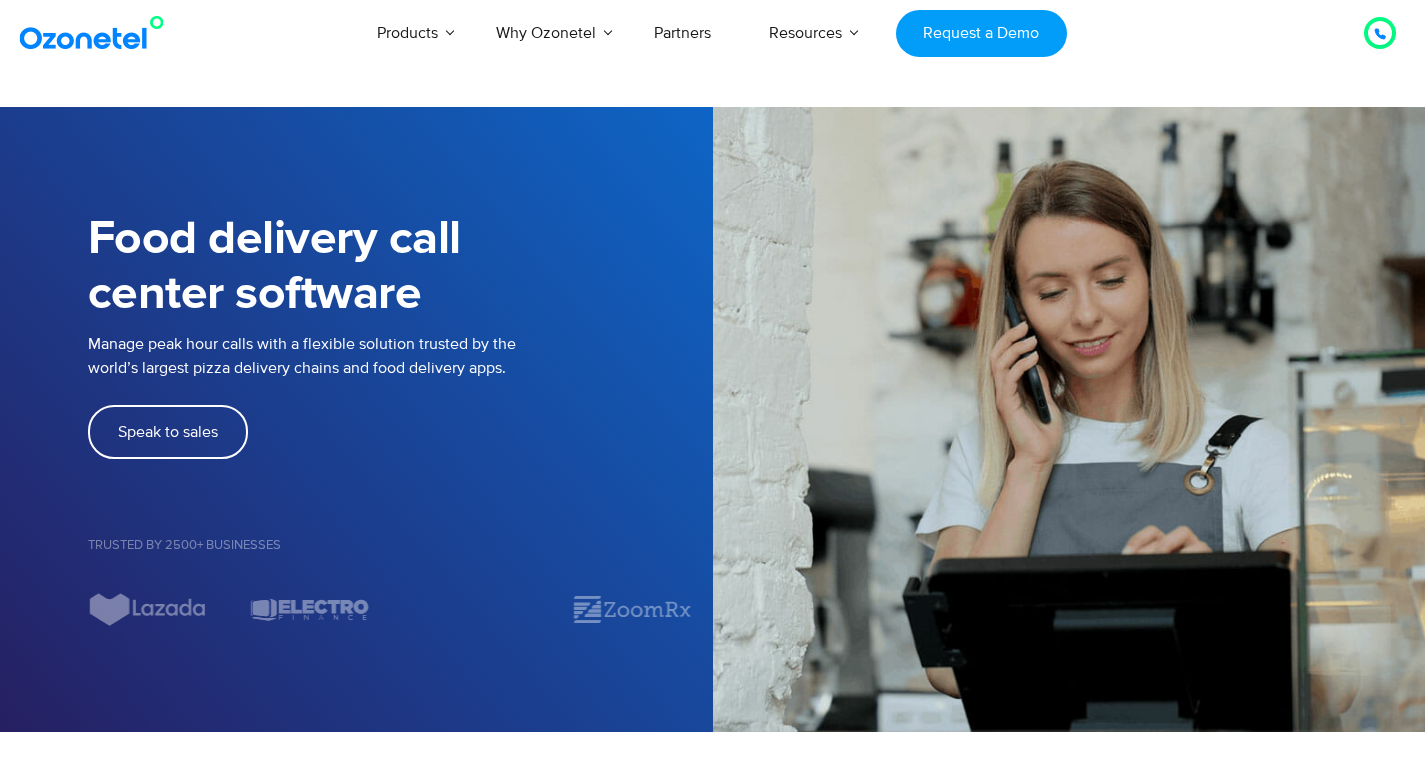click at bounding box center [96, 33] 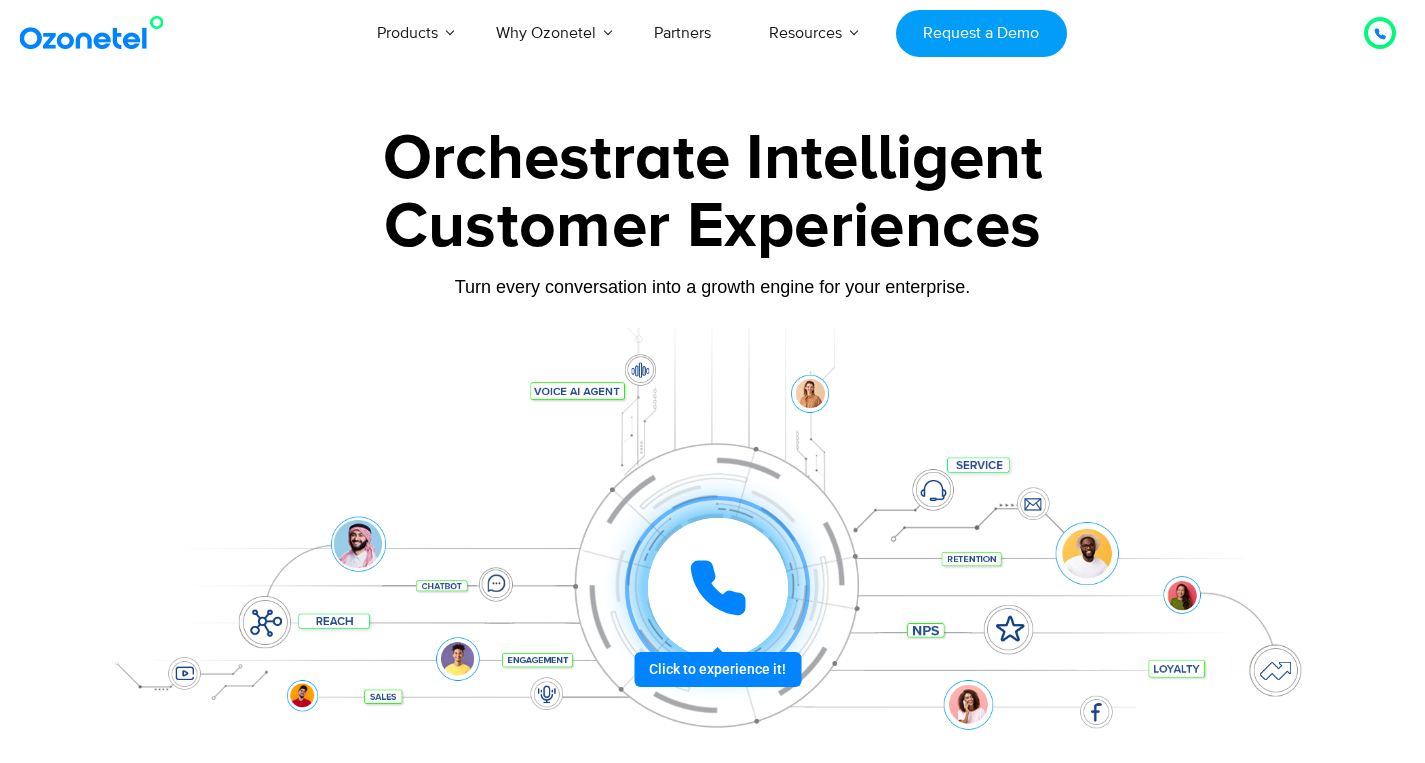 scroll, scrollTop: 0, scrollLeft: 0, axis: both 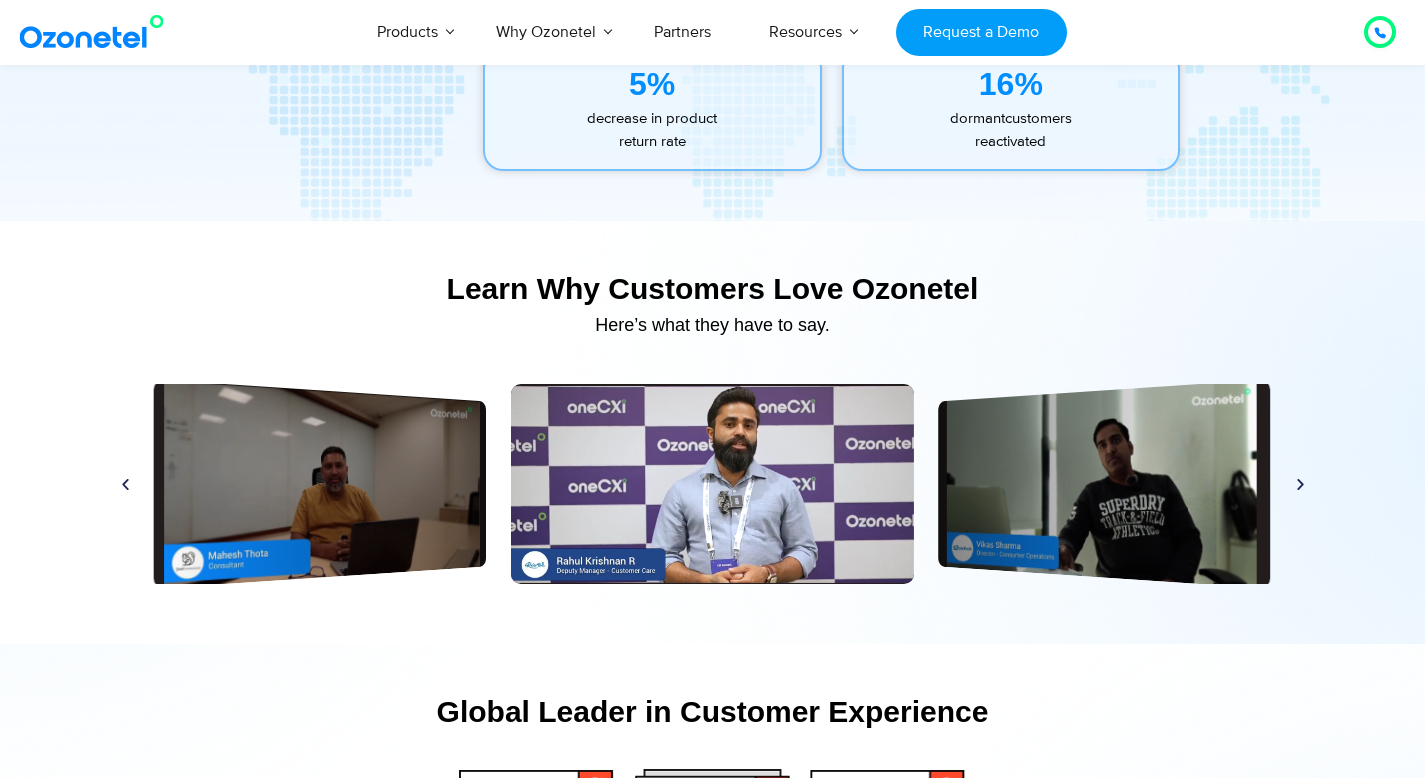 click at bounding box center (1300, 484) 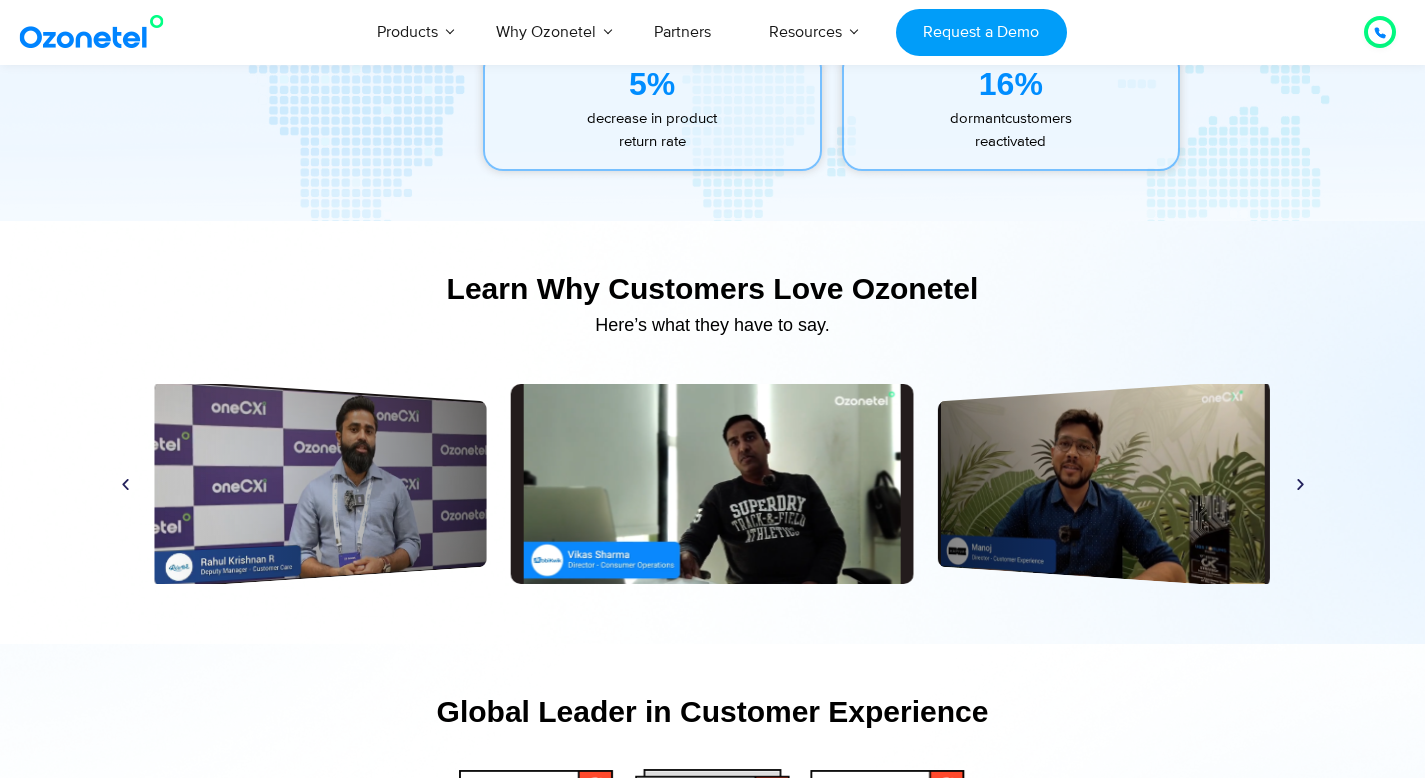 click at bounding box center (1300, 484) 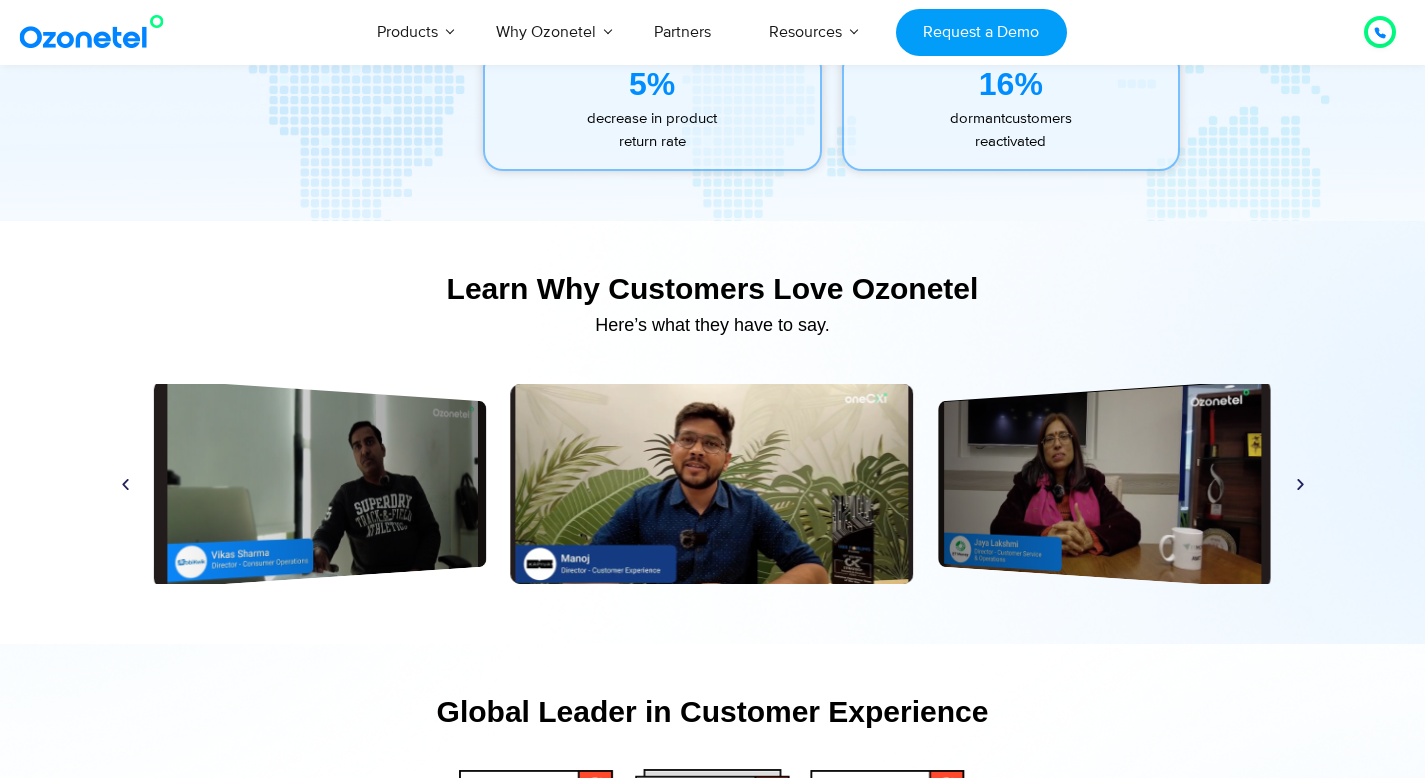click at bounding box center [1300, 484] 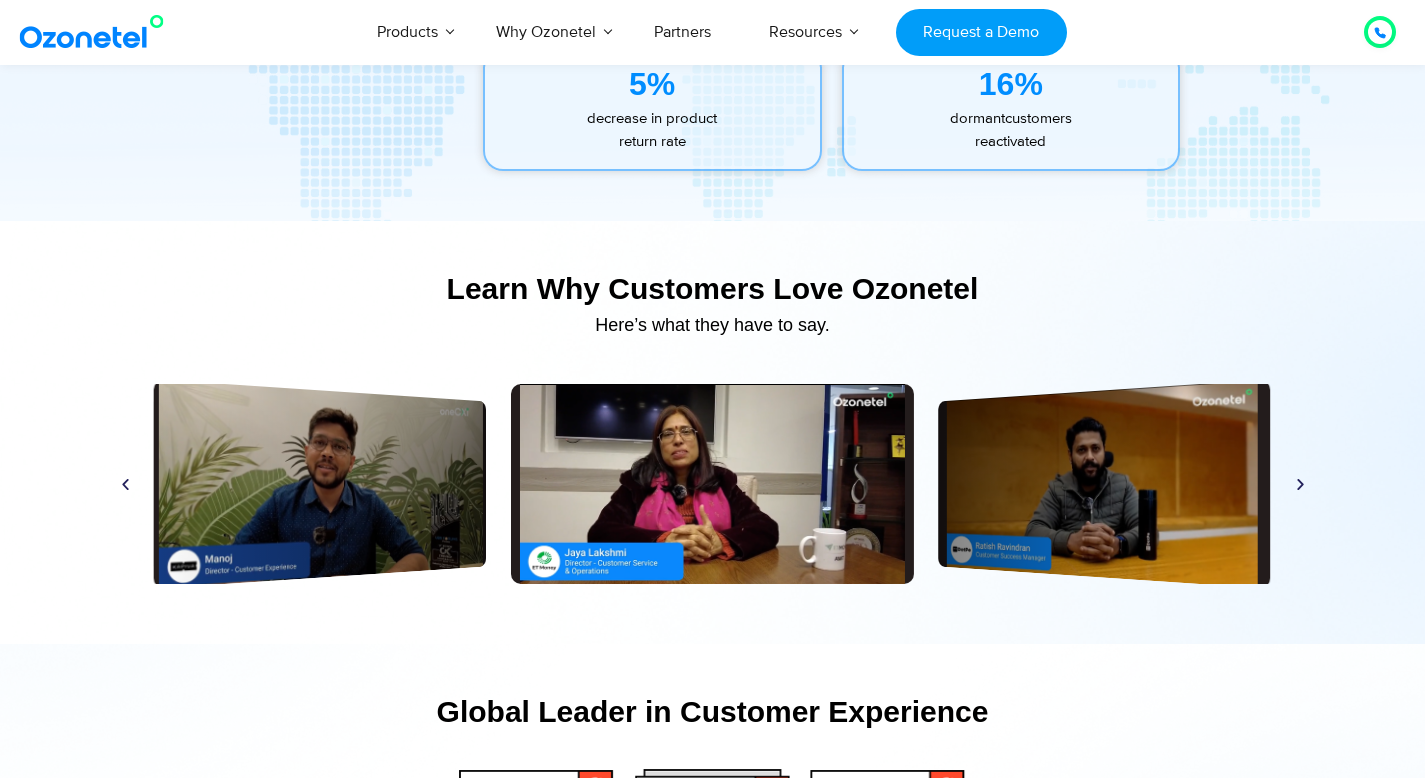 click at bounding box center (1300, 484) 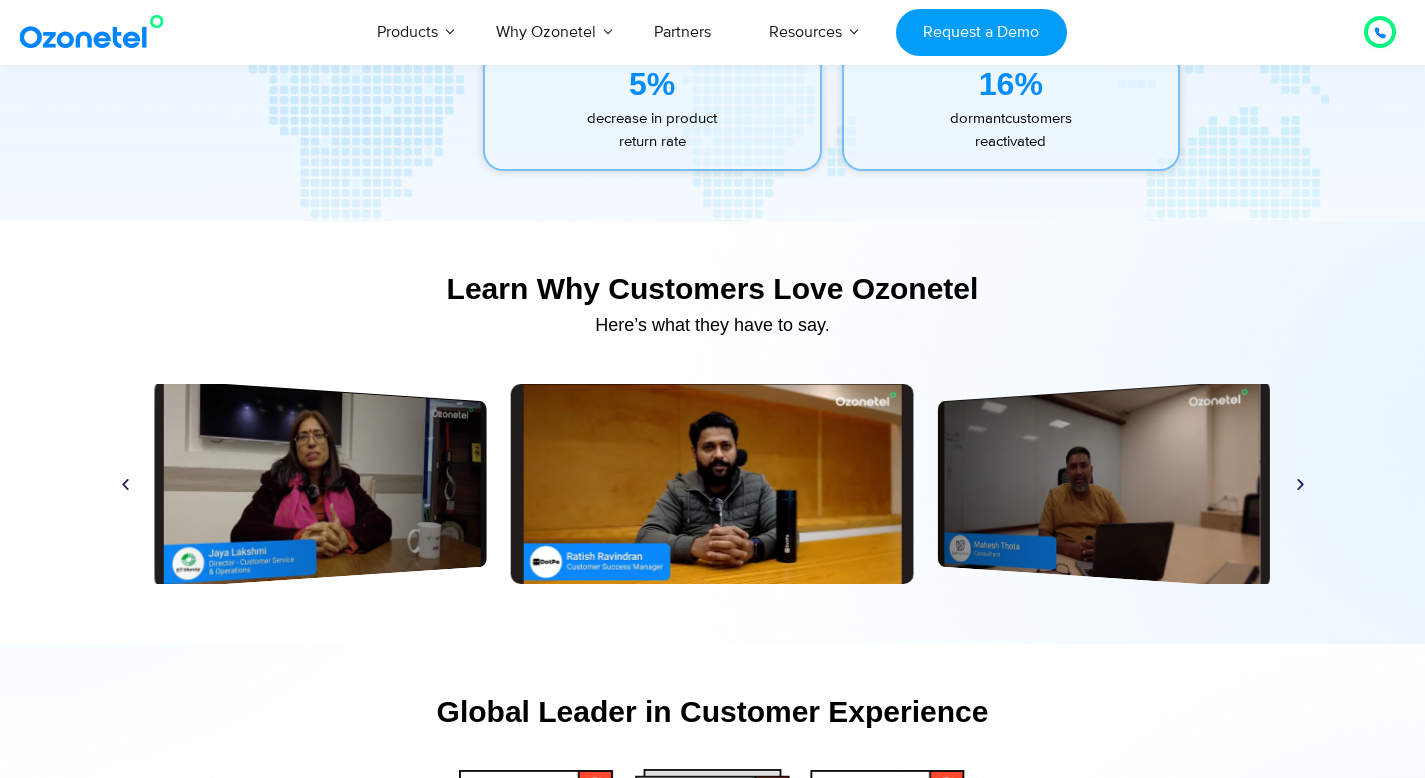 click at bounding box center [1300, 484] 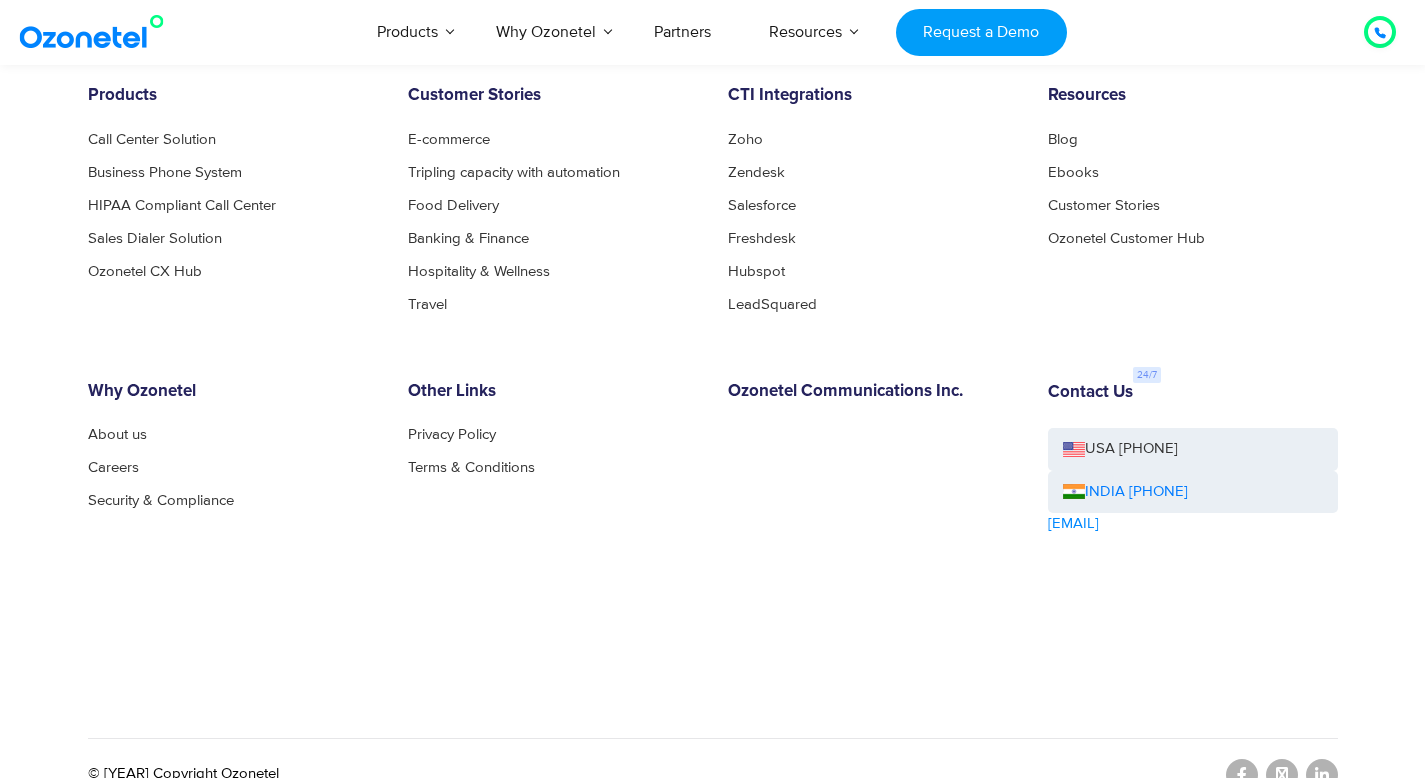scroll, scrollTop: 10978, scrollLeft: 0, axis: vertical 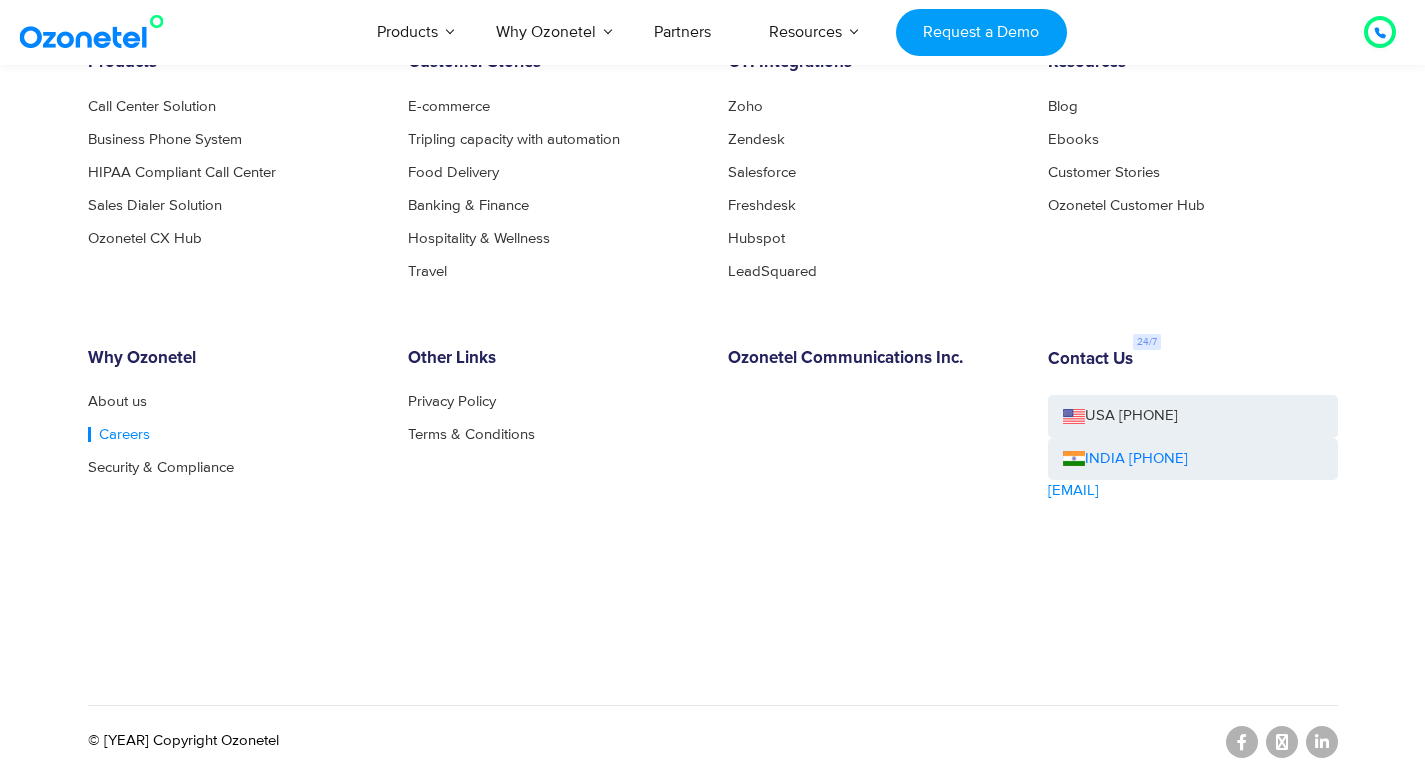click on "Careers" at bounding box center (119, 434) 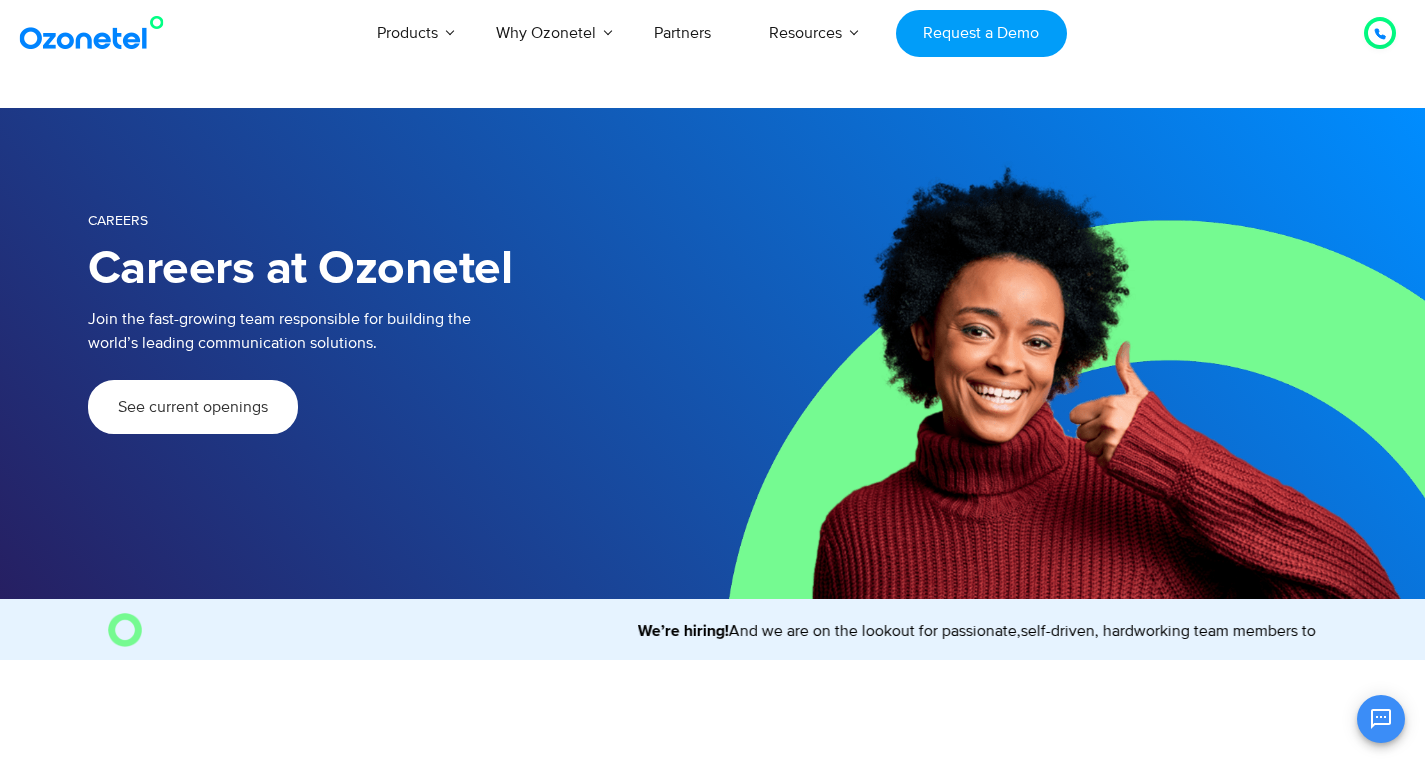 scroll, scrollTop: 0, scrollLeft: 0, axis: both 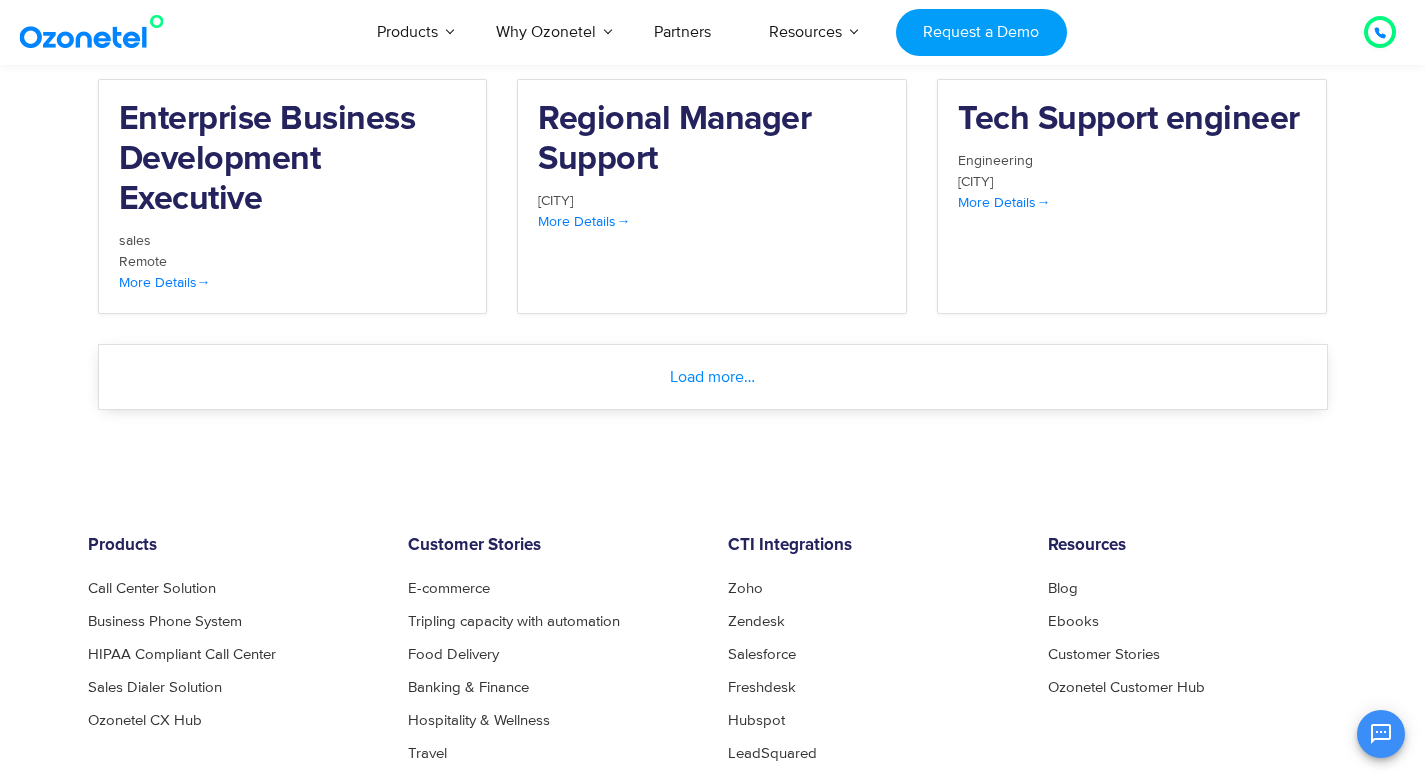 click on "Load more…" at bounding box center [713, 377] 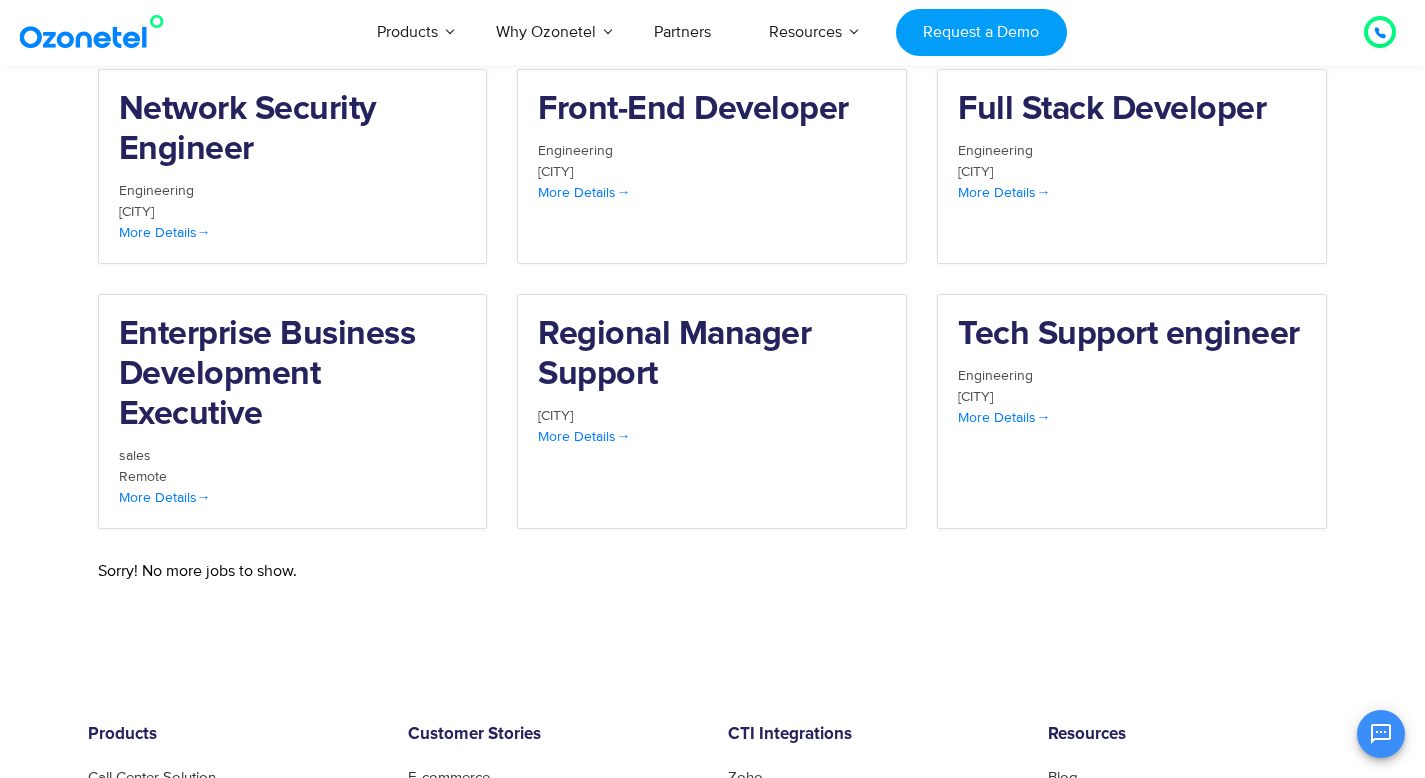 scroll, scrollTop: 2167, scrollLeft: 0, axis: vertical 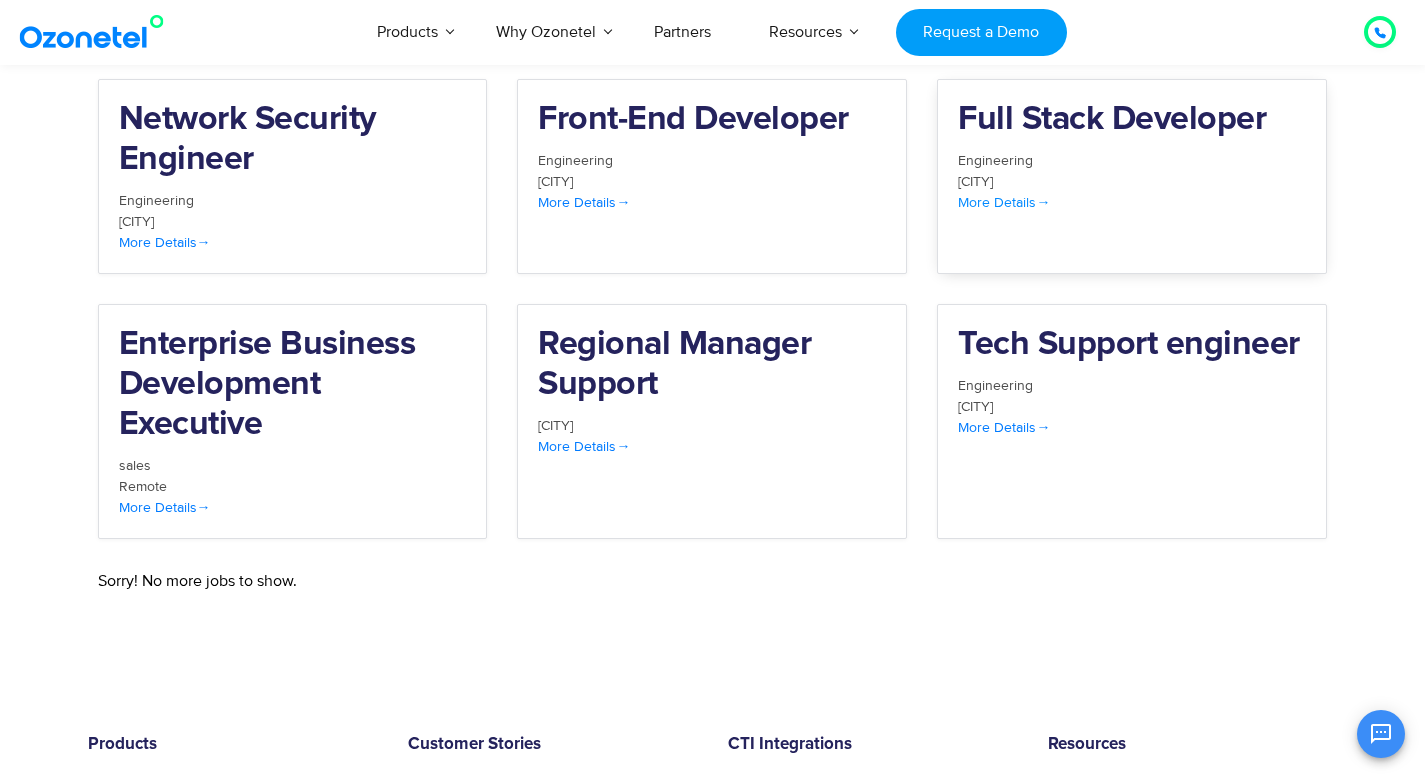 click on "More Details" at bounding box center (1004, 202) 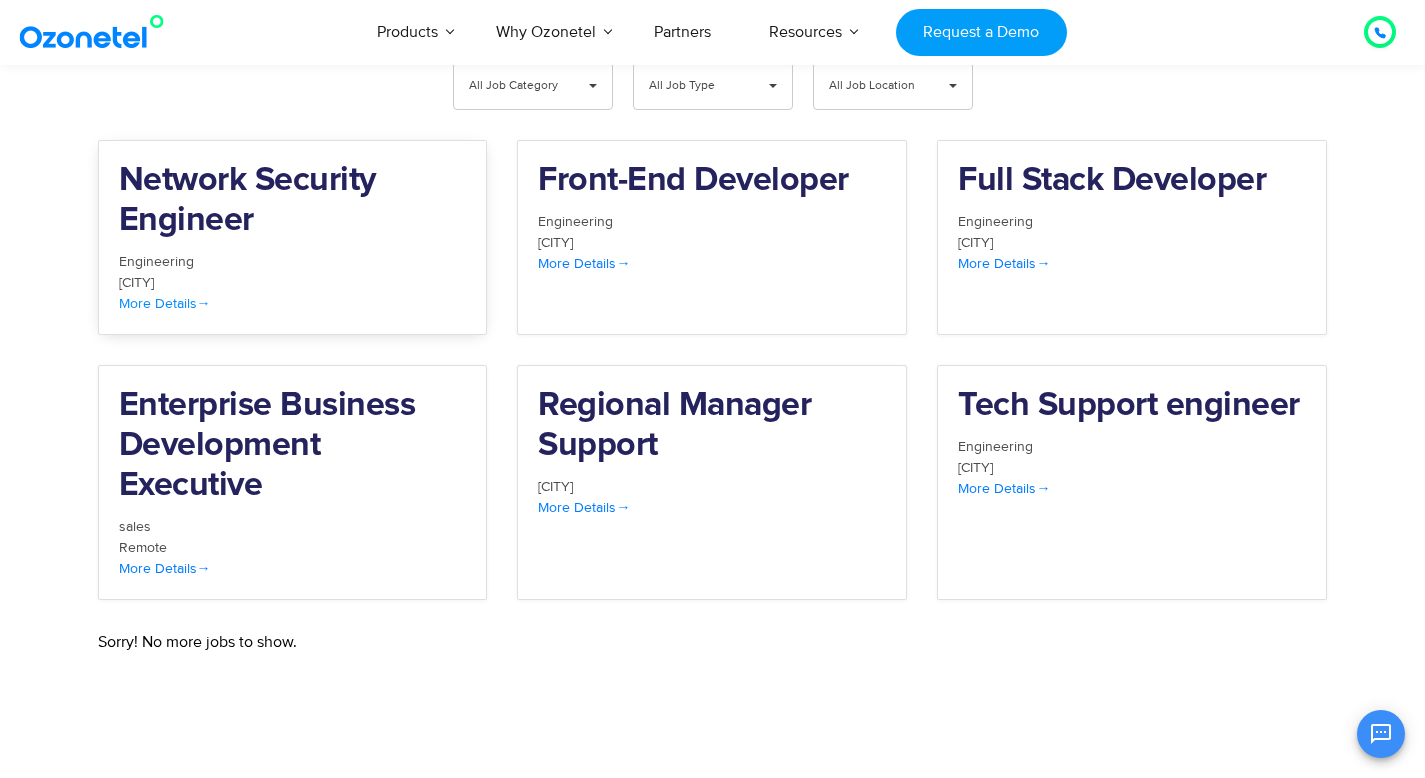 scroll, scrollTop: 2085, scrollLeft: 0, axis: vertical 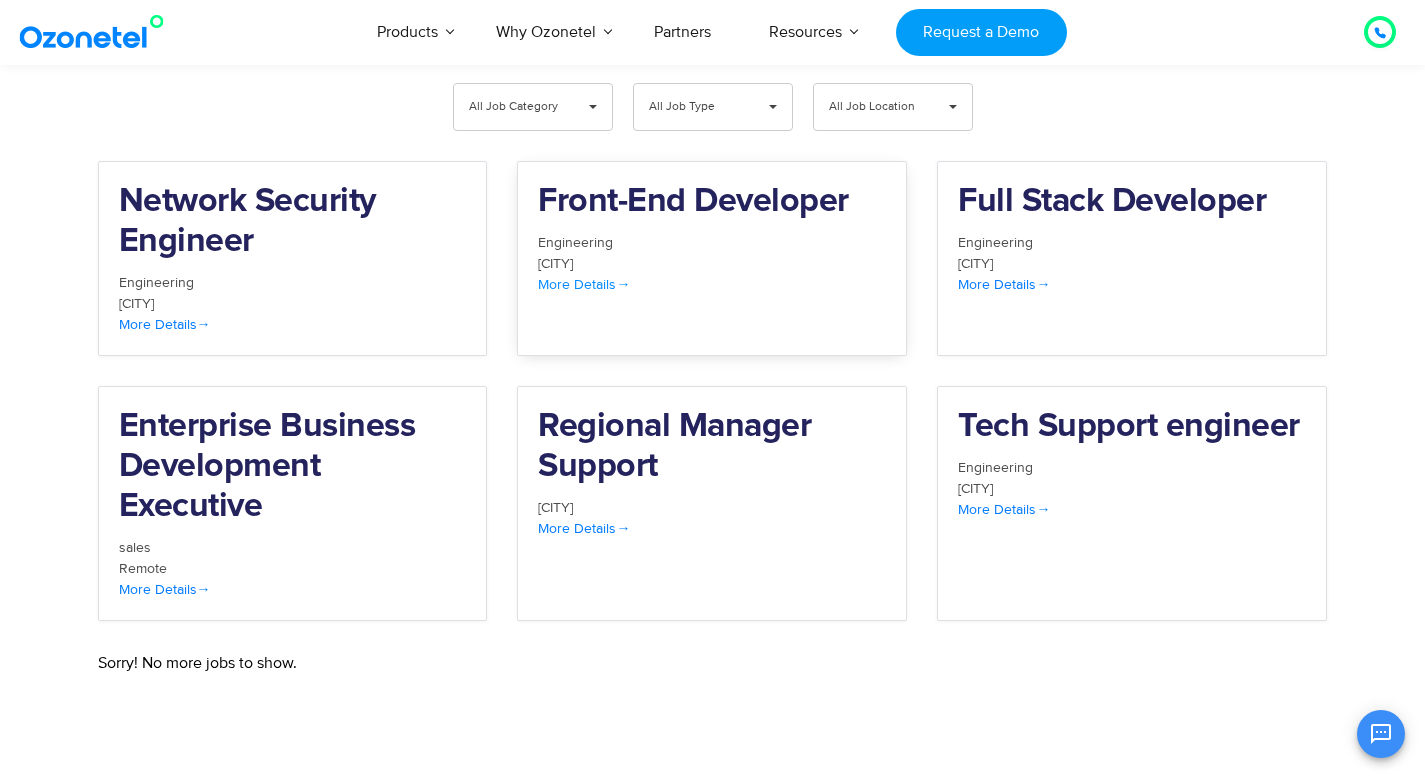 click on "More Details" at bounding box center [712, 284] 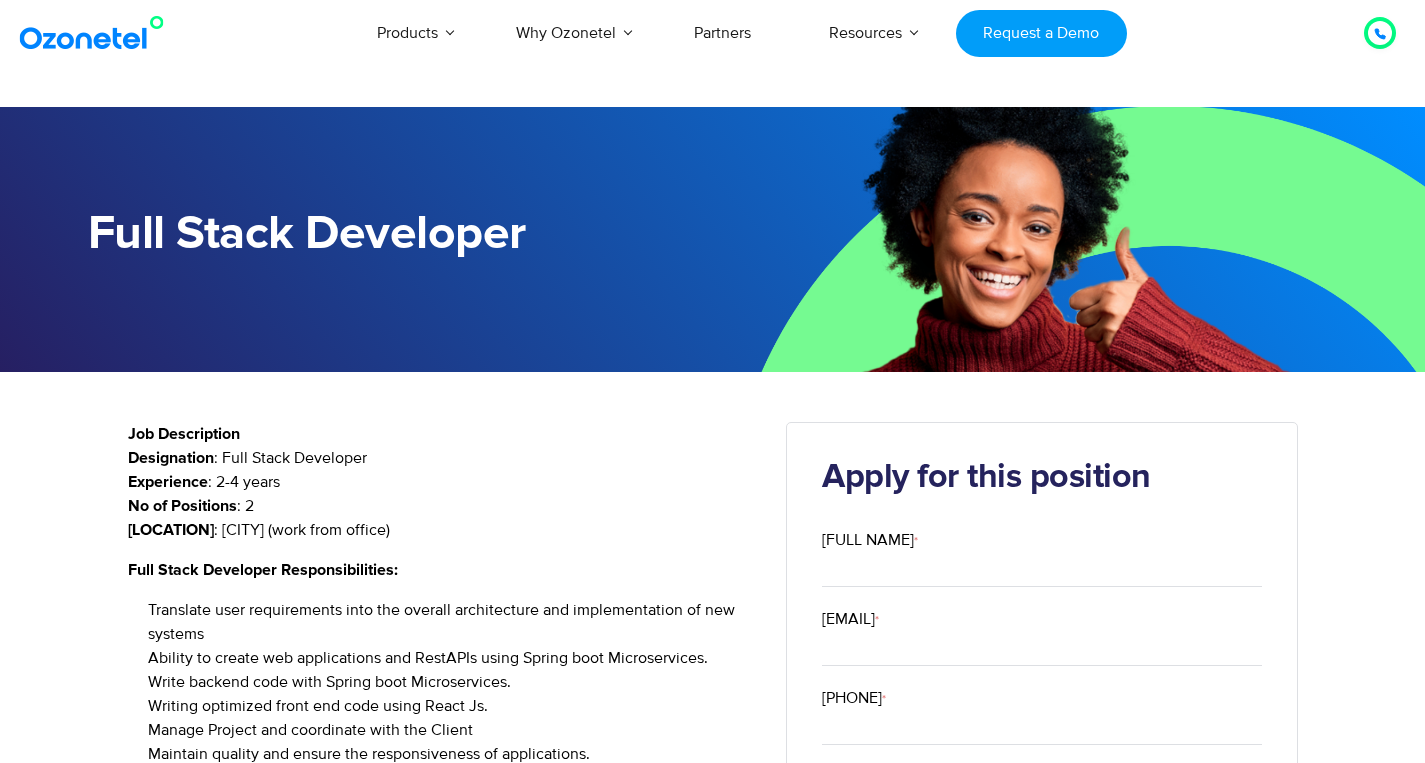 scroll, scrollTop: 0, scrollLeft: 0, axis: both 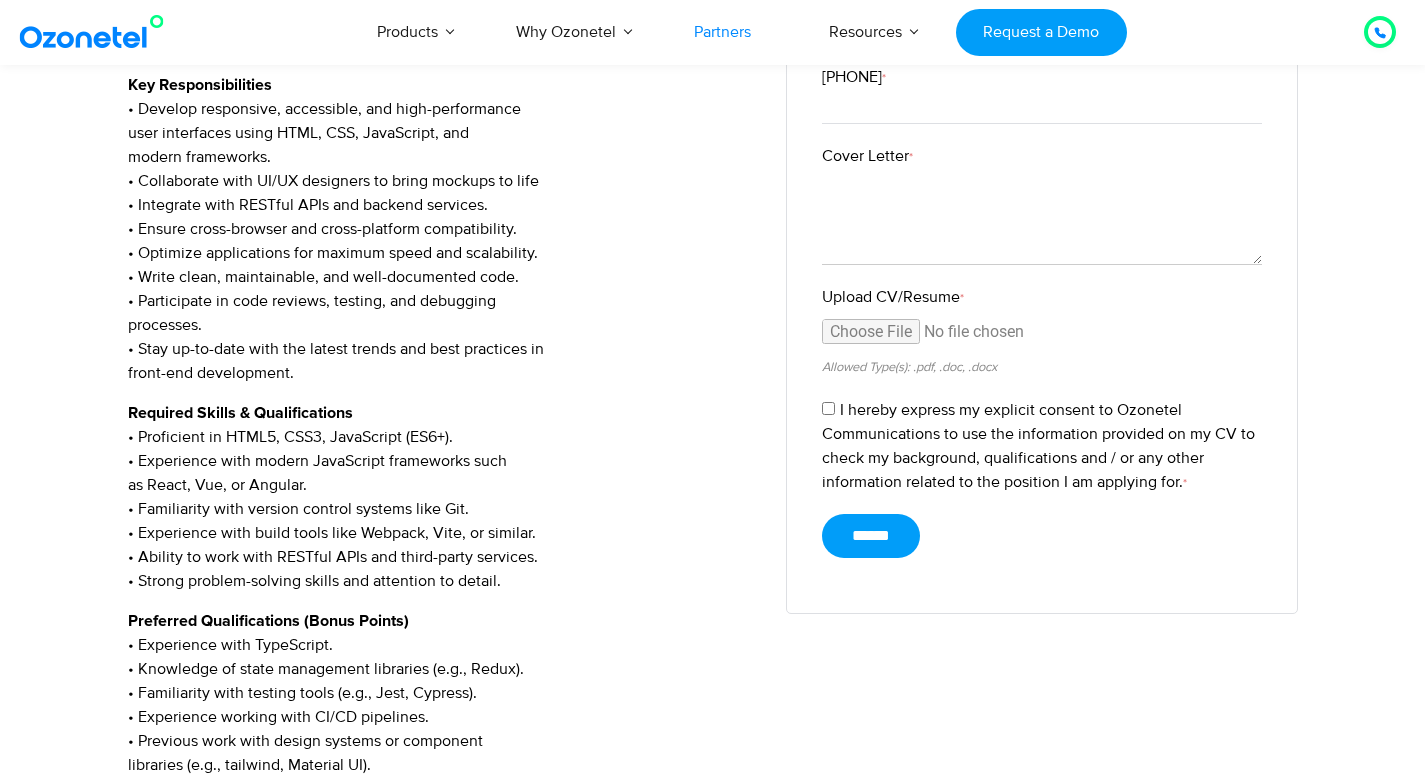 click on "Partners" at bounding box center (722, 32) 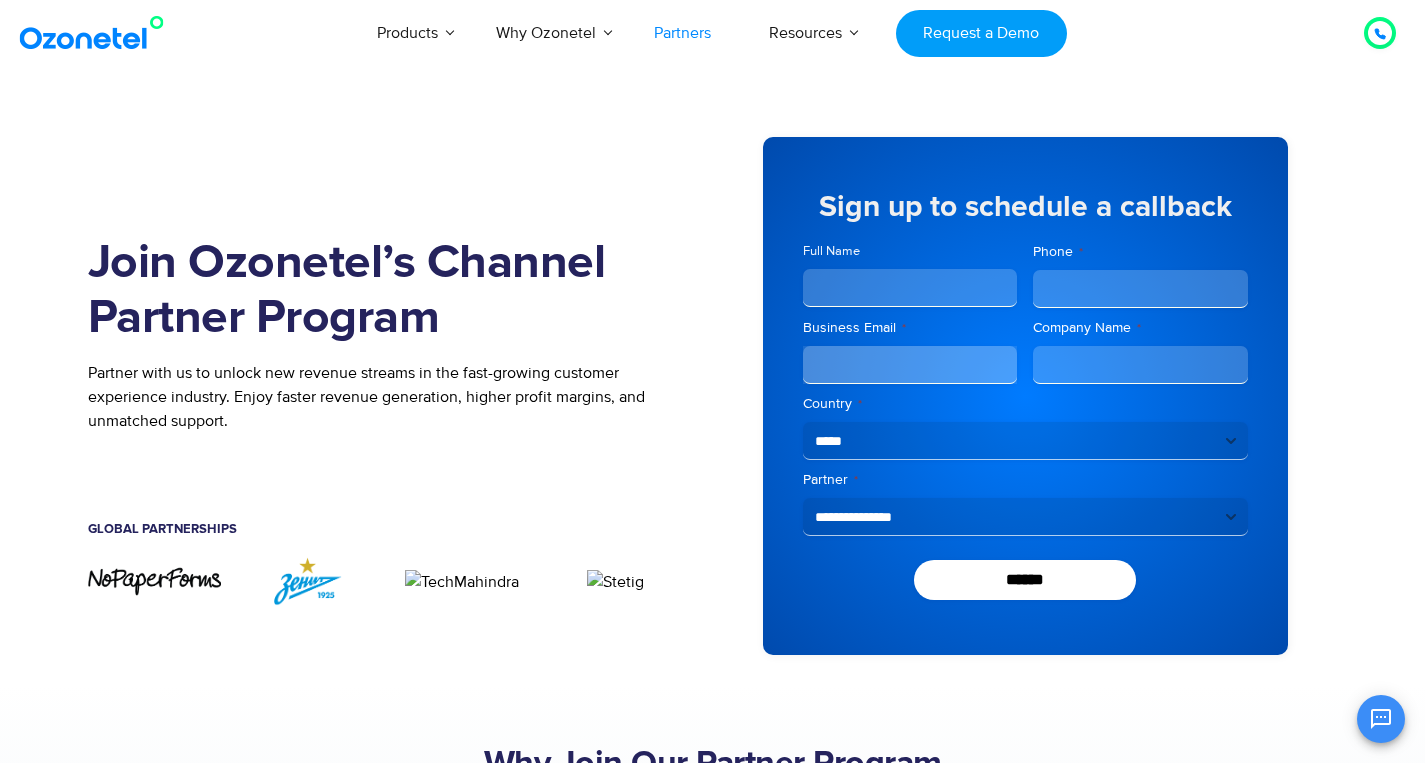 scroll, scrollTop: 0, scrollLeft: 0, axis: both 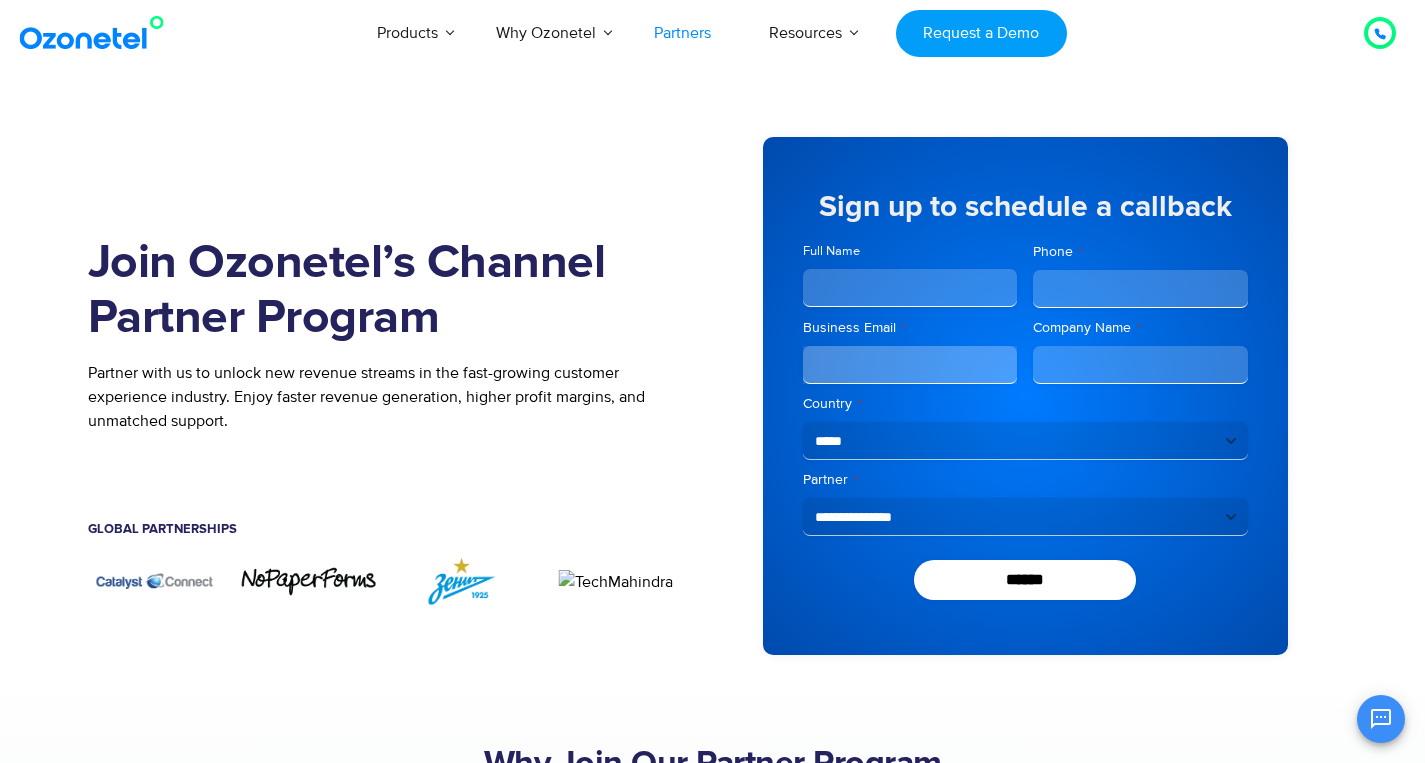 click on "**********" at bounding box center (1025, 441) 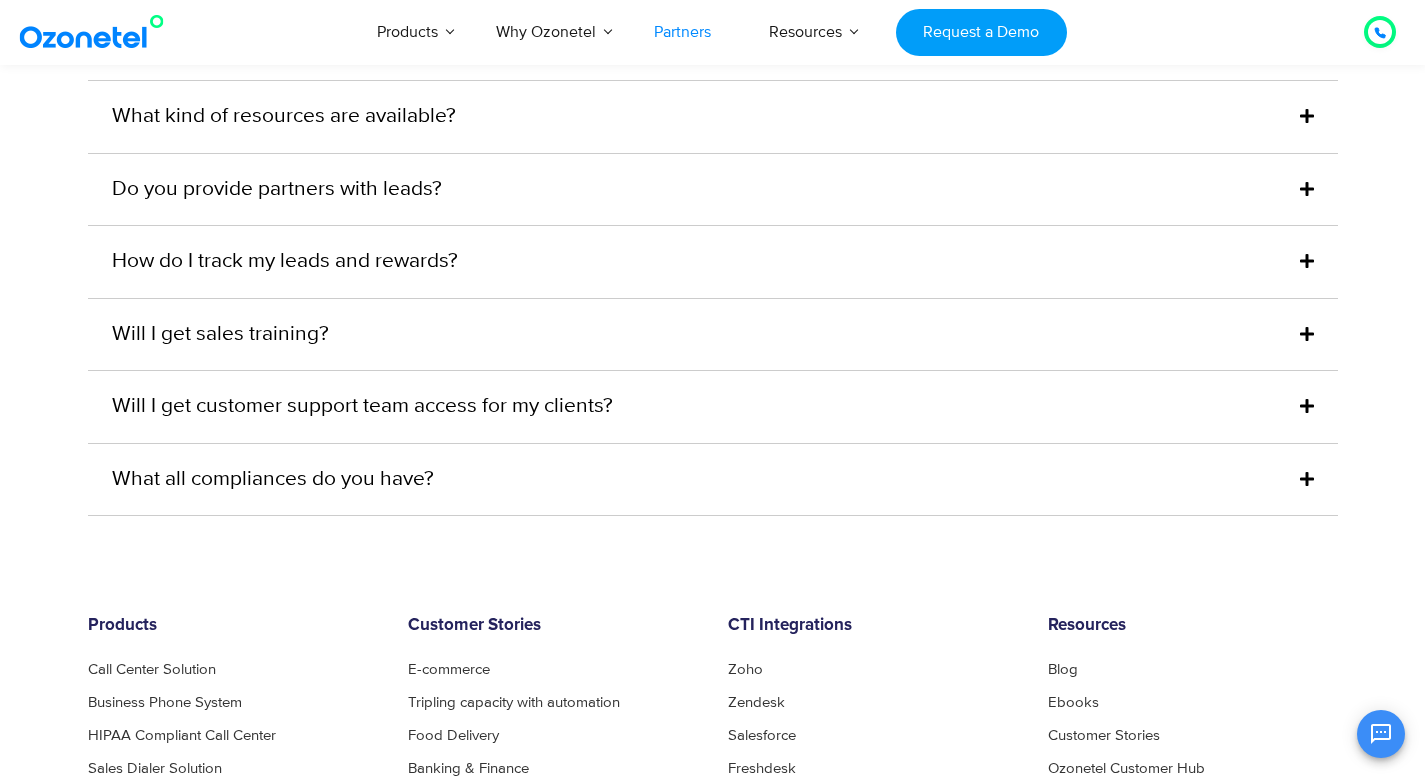 scroll, scrollTop: 5051, scrollLeft: 0, axis: vertical 